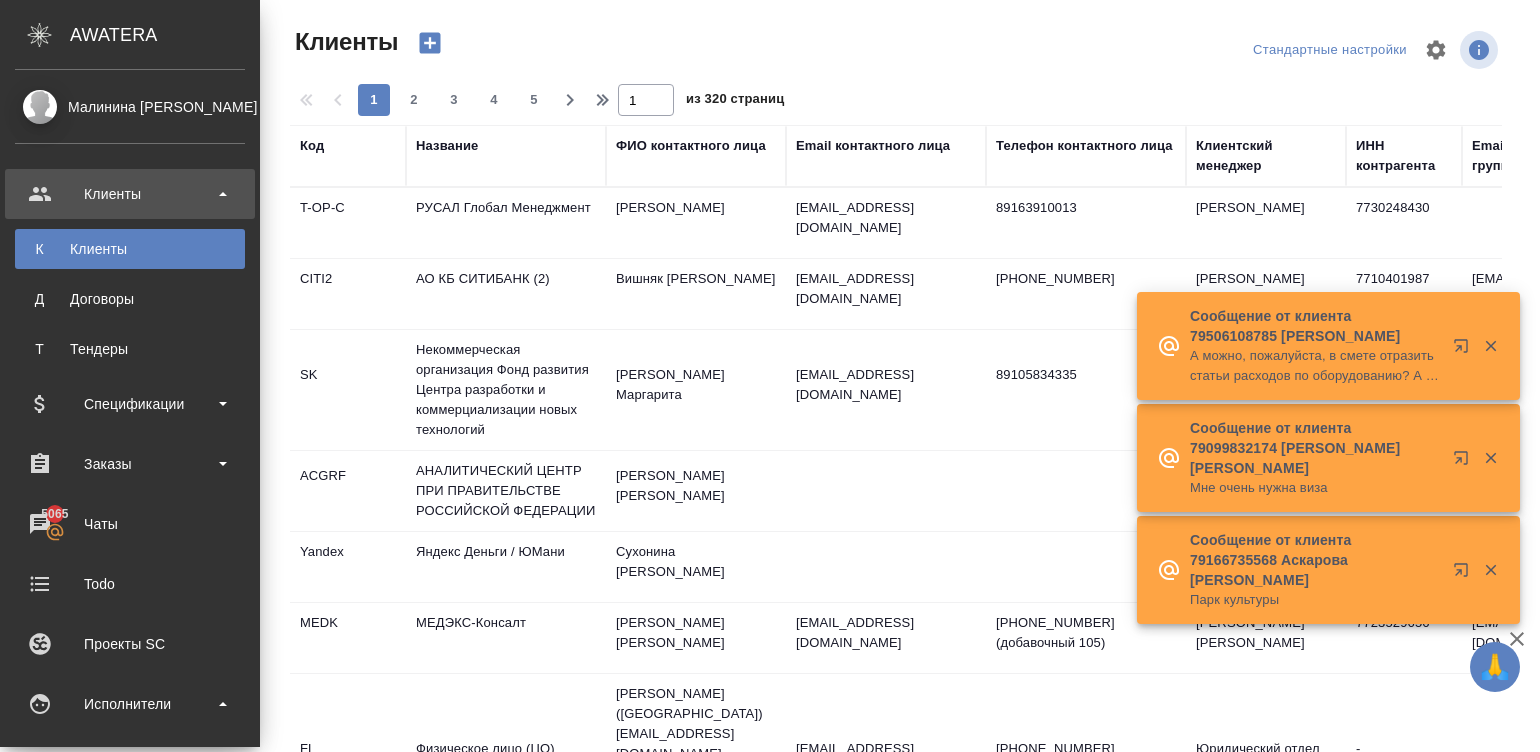 select on "RU" 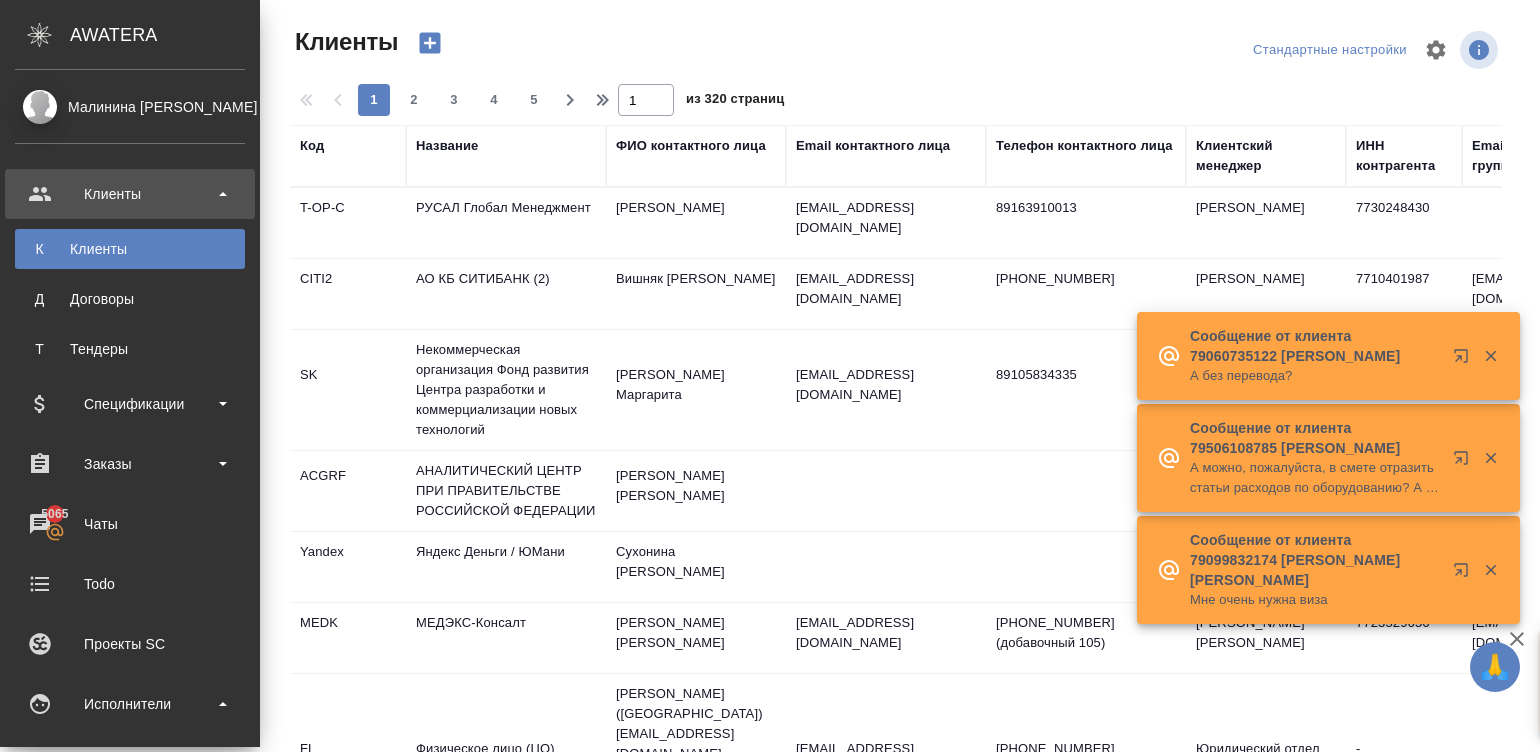 scroll, scrollTop: 0, scrollLeft: 0, axis: both 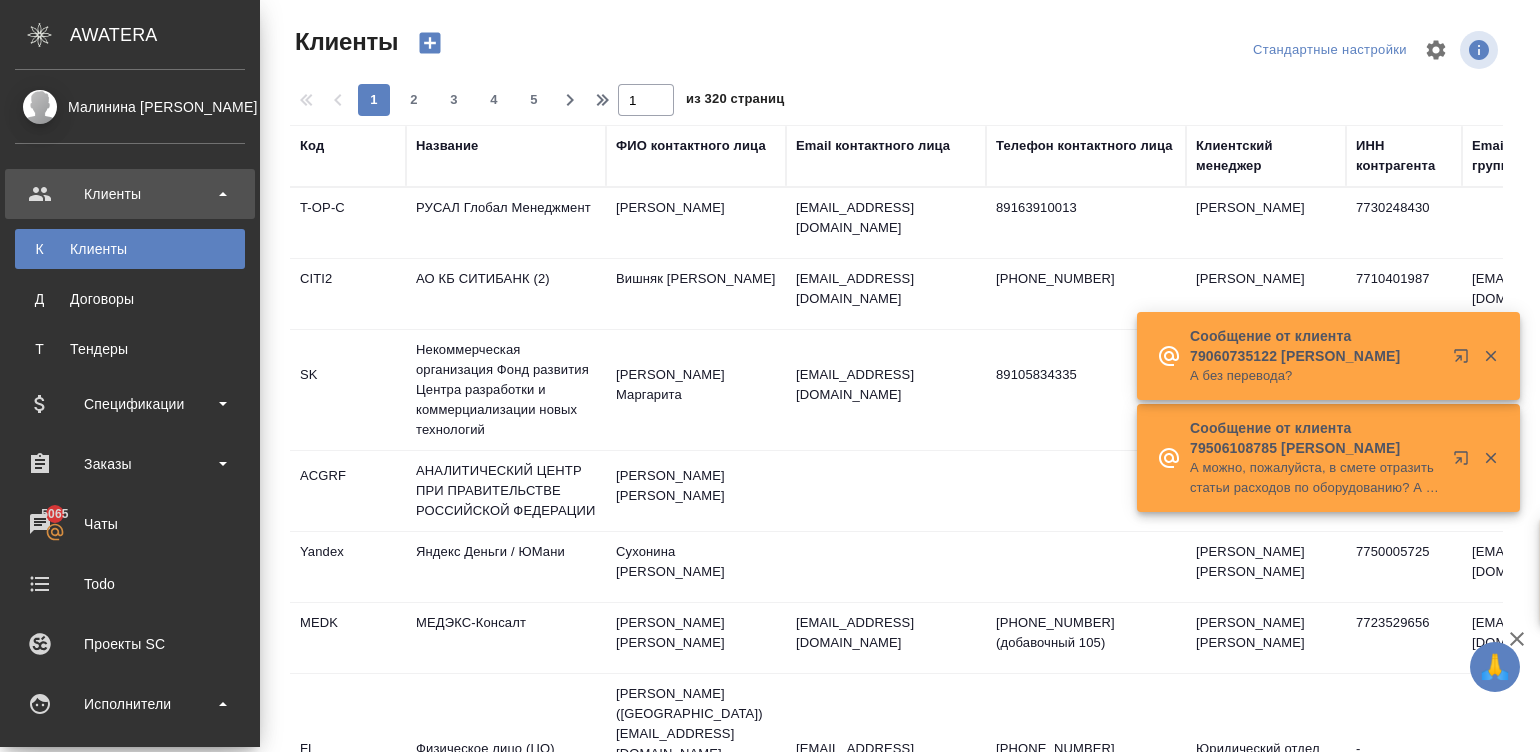 click on "Спецификации" at bounding box center [130, 859] 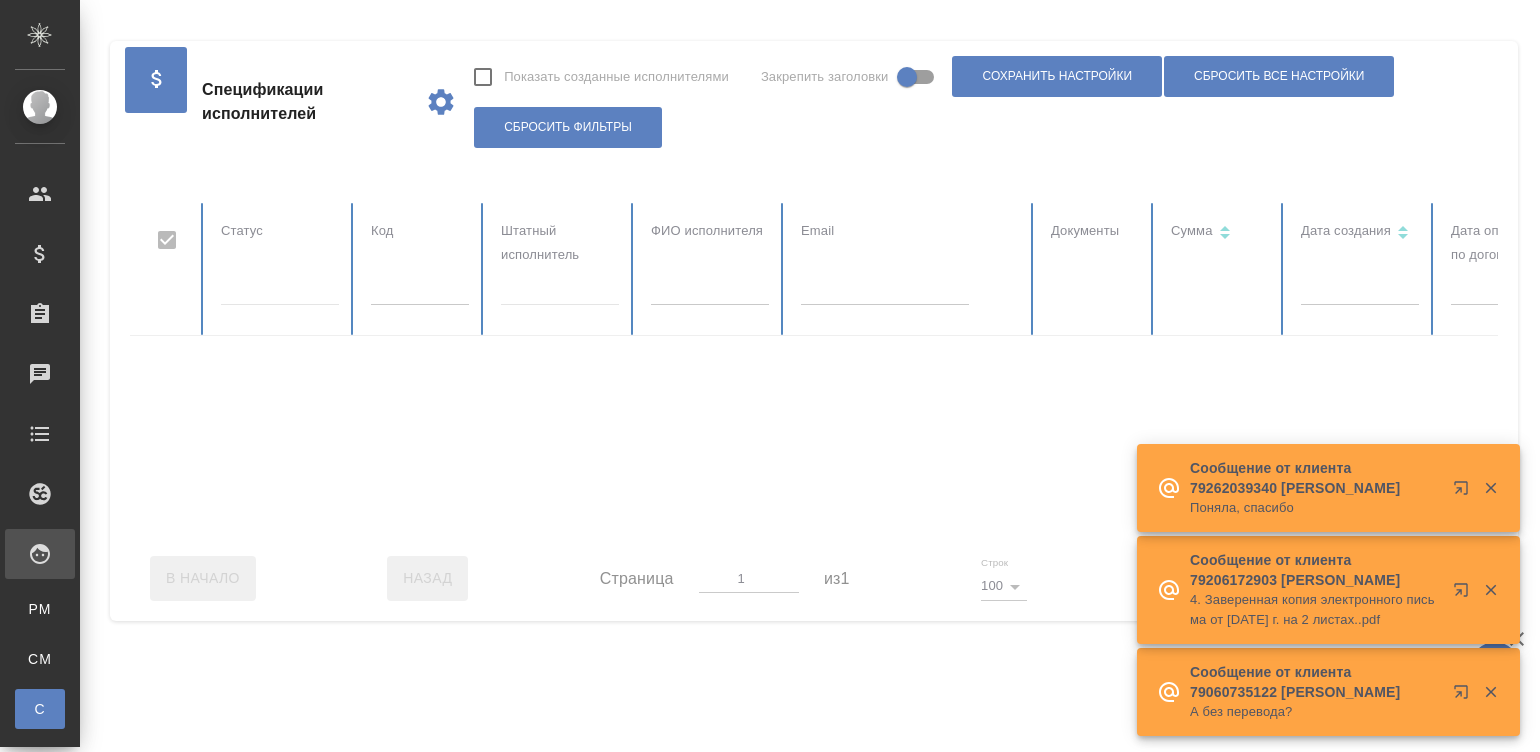 checkbox on "false" 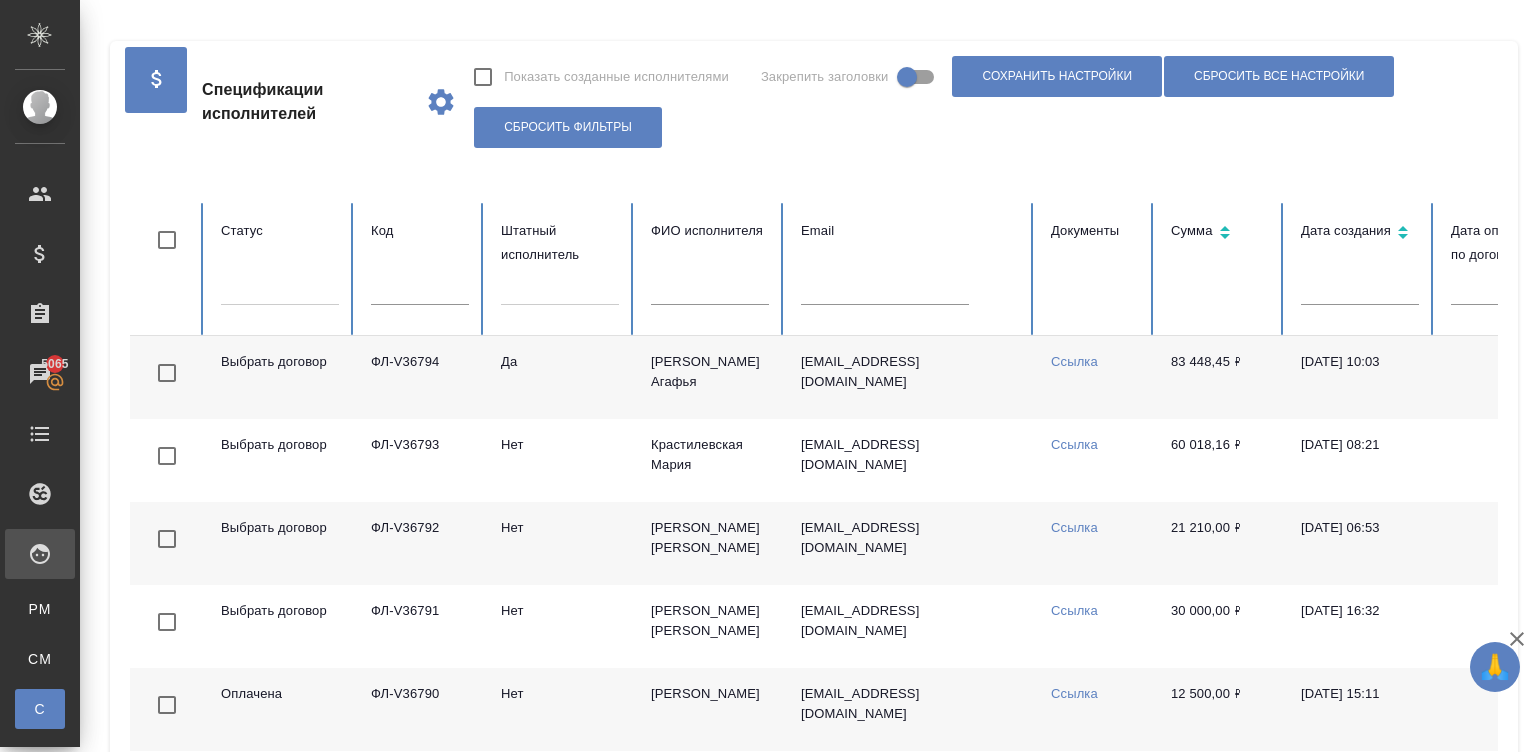 click at bounding box center (560, 285) 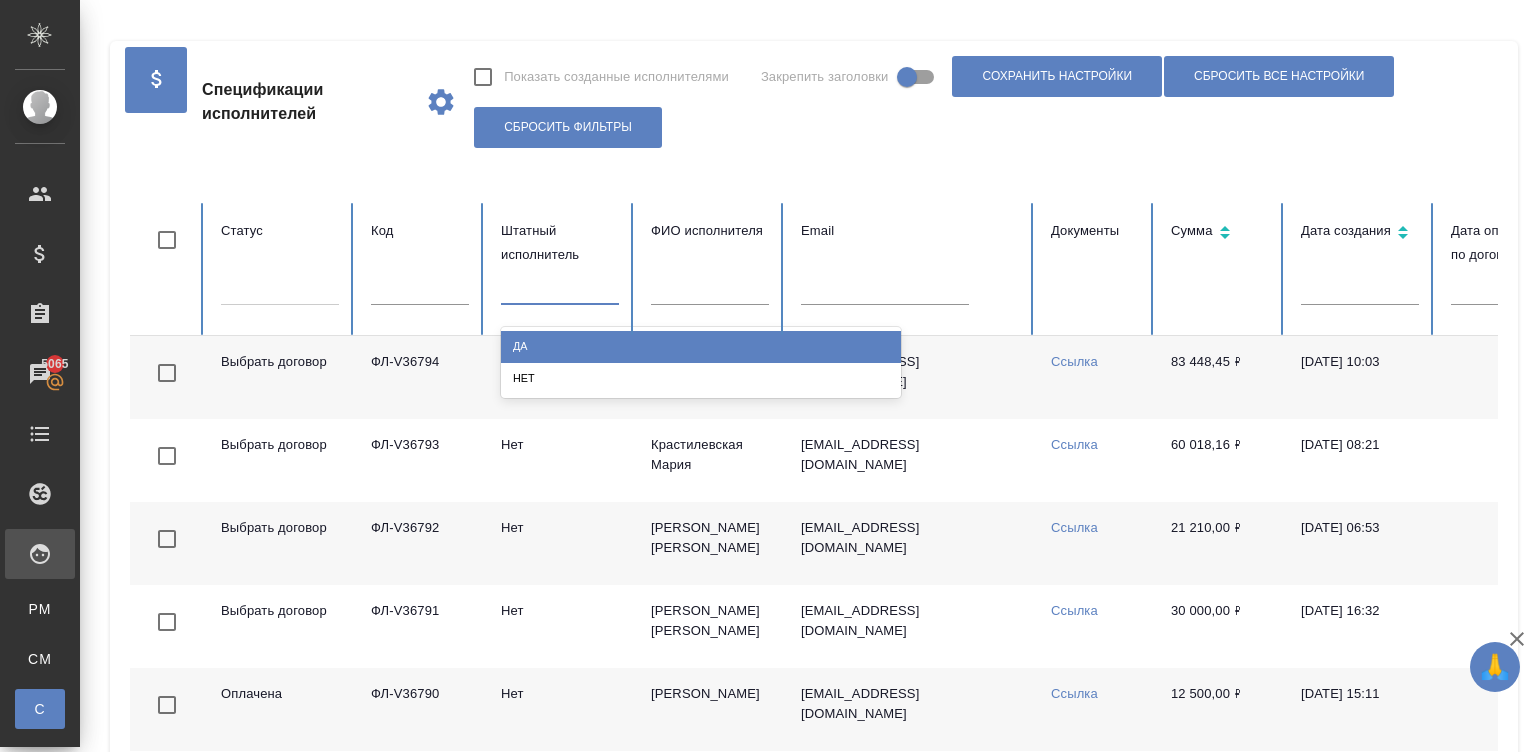 click on "Да" at bounding box center [701, 346] 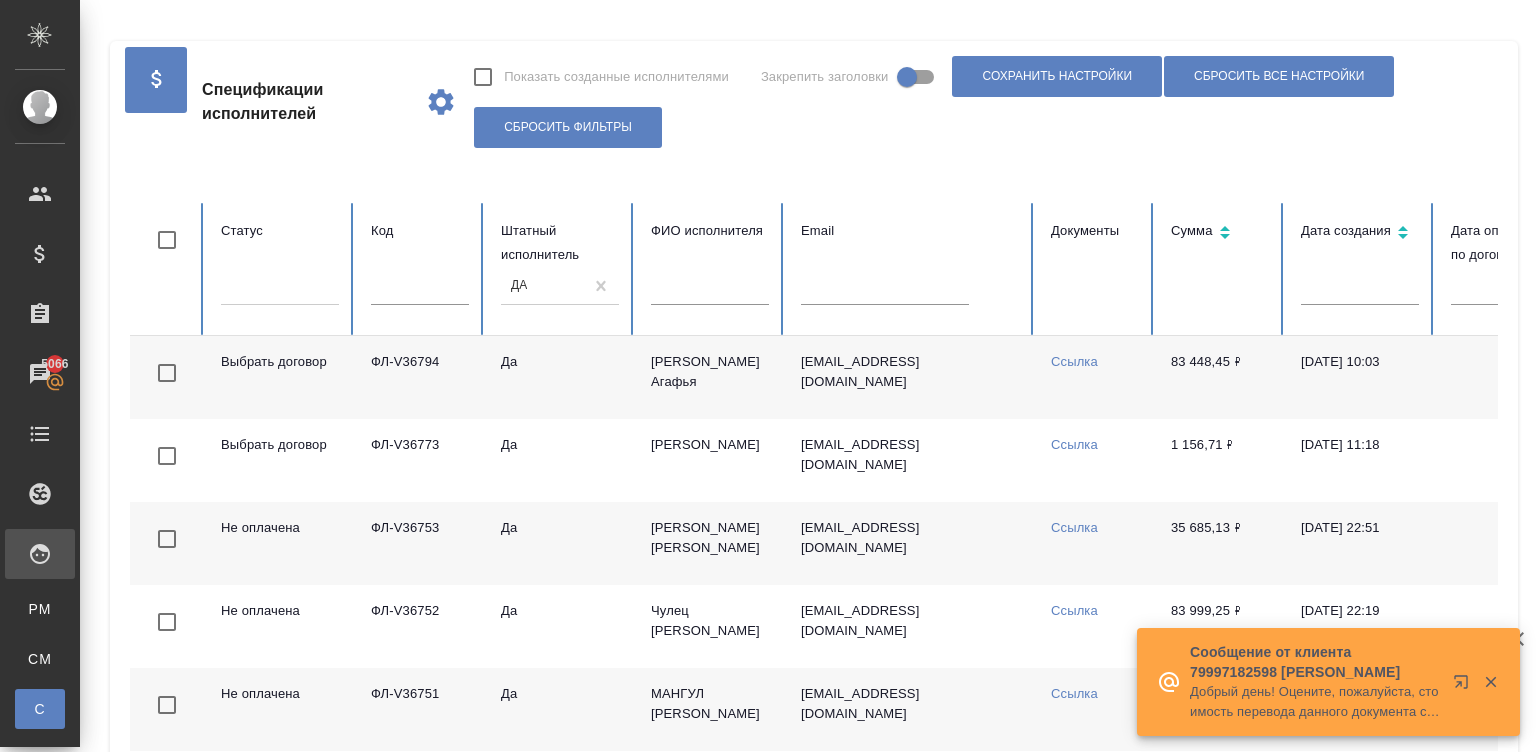 click on "[PERSON_NAME] Агафья" at bounding box center [710, 377] 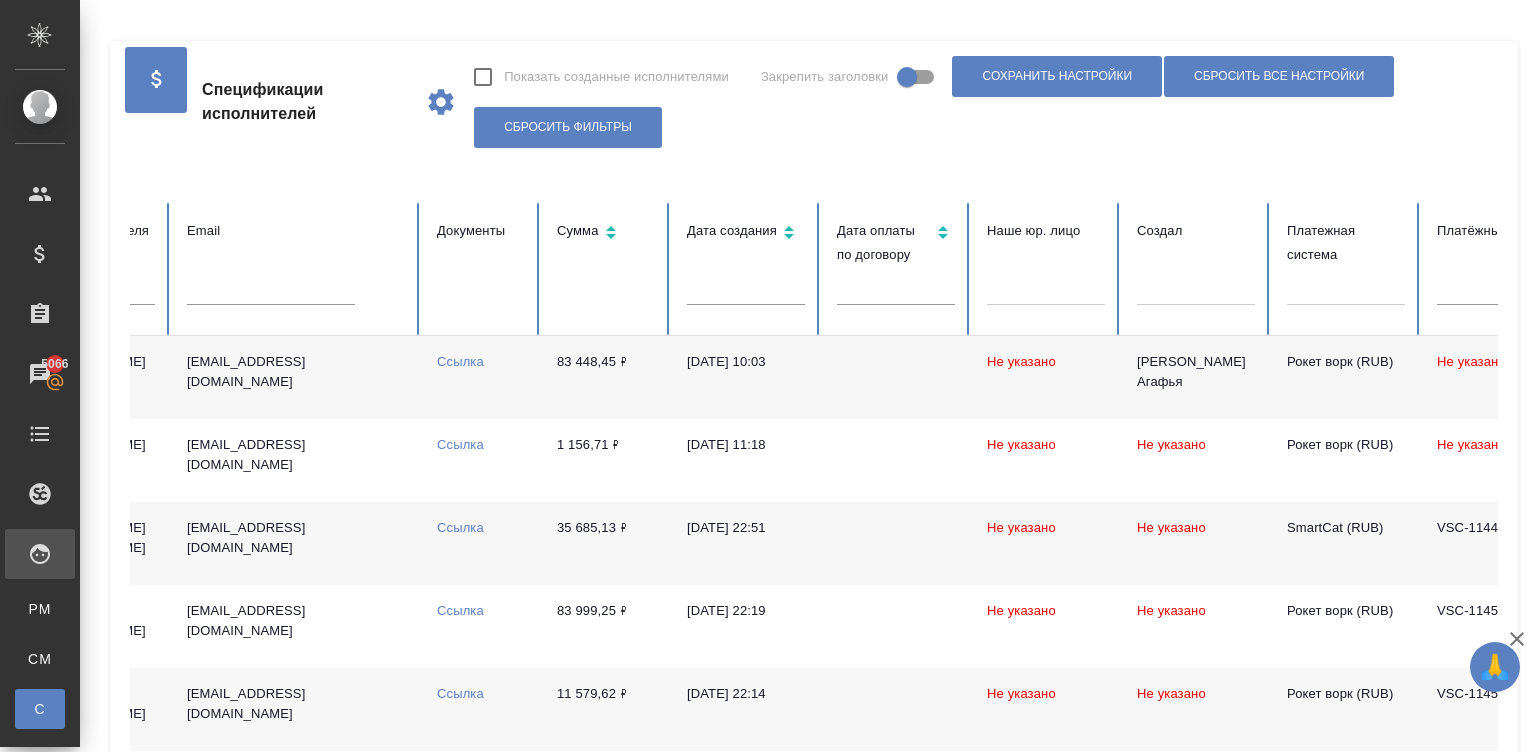 scroll, scrollTop: 0, scrollLeft: 773, axis: horizontal 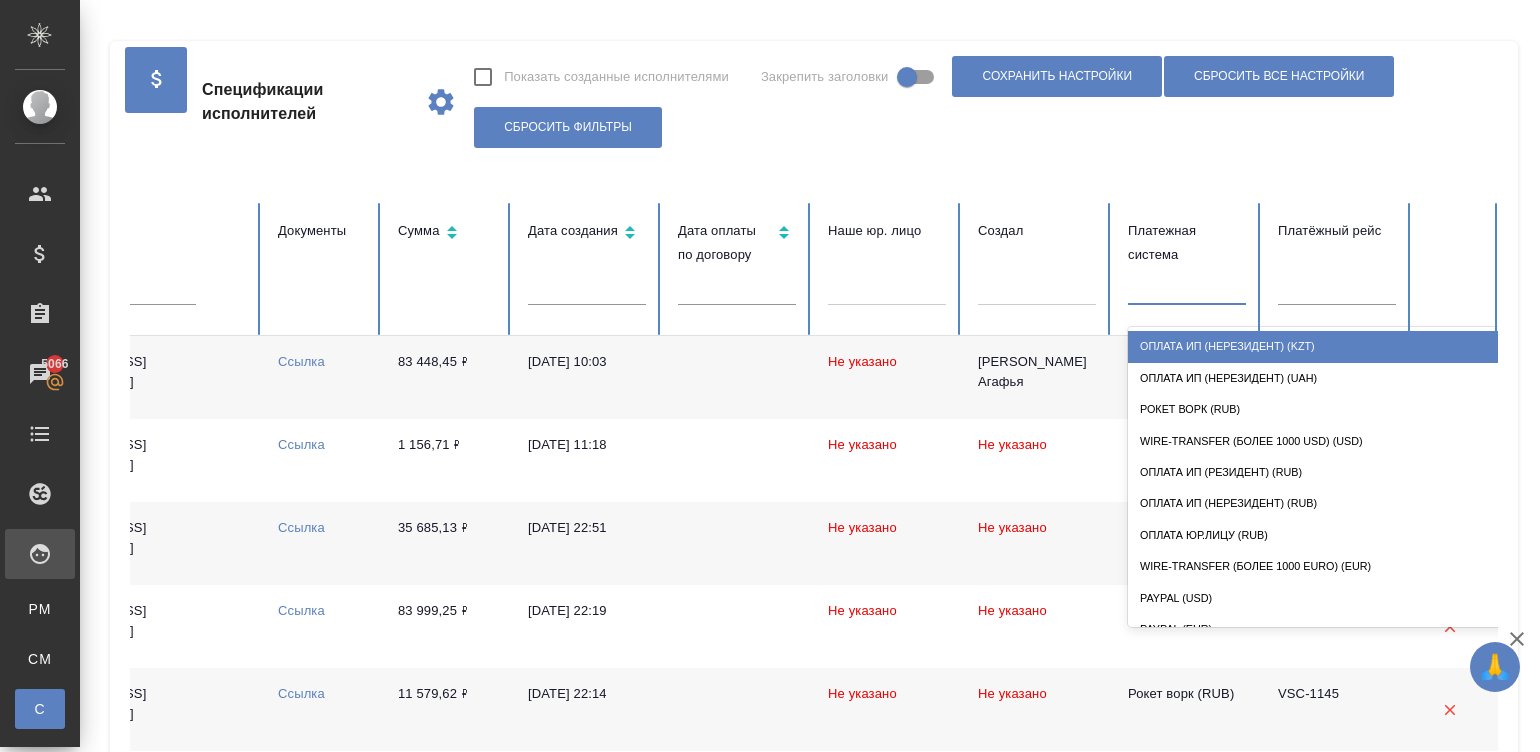 click at bounding box center (1187, 285) 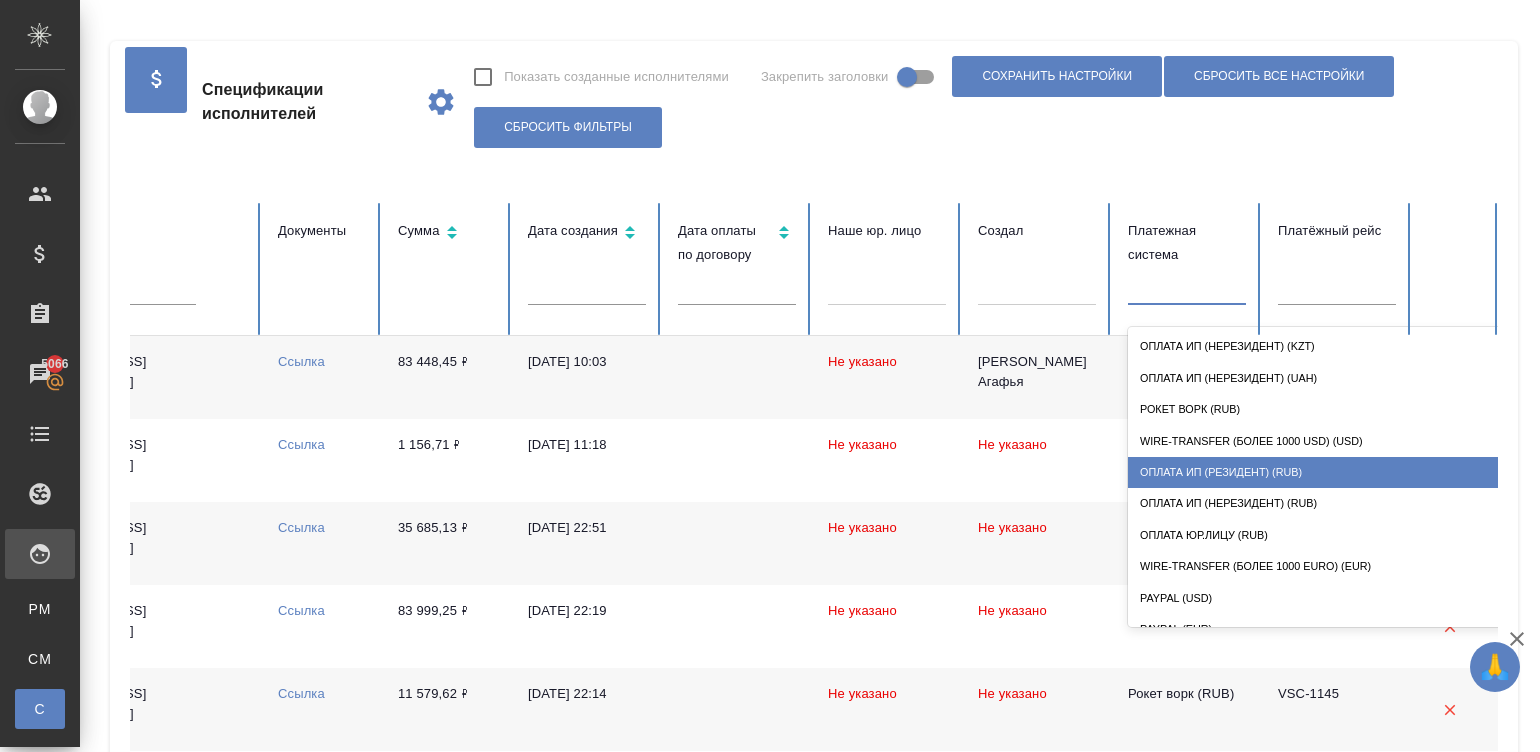 click on "Оплата ИП (резидент) (RUB)" at bounding box center (1328, 472) 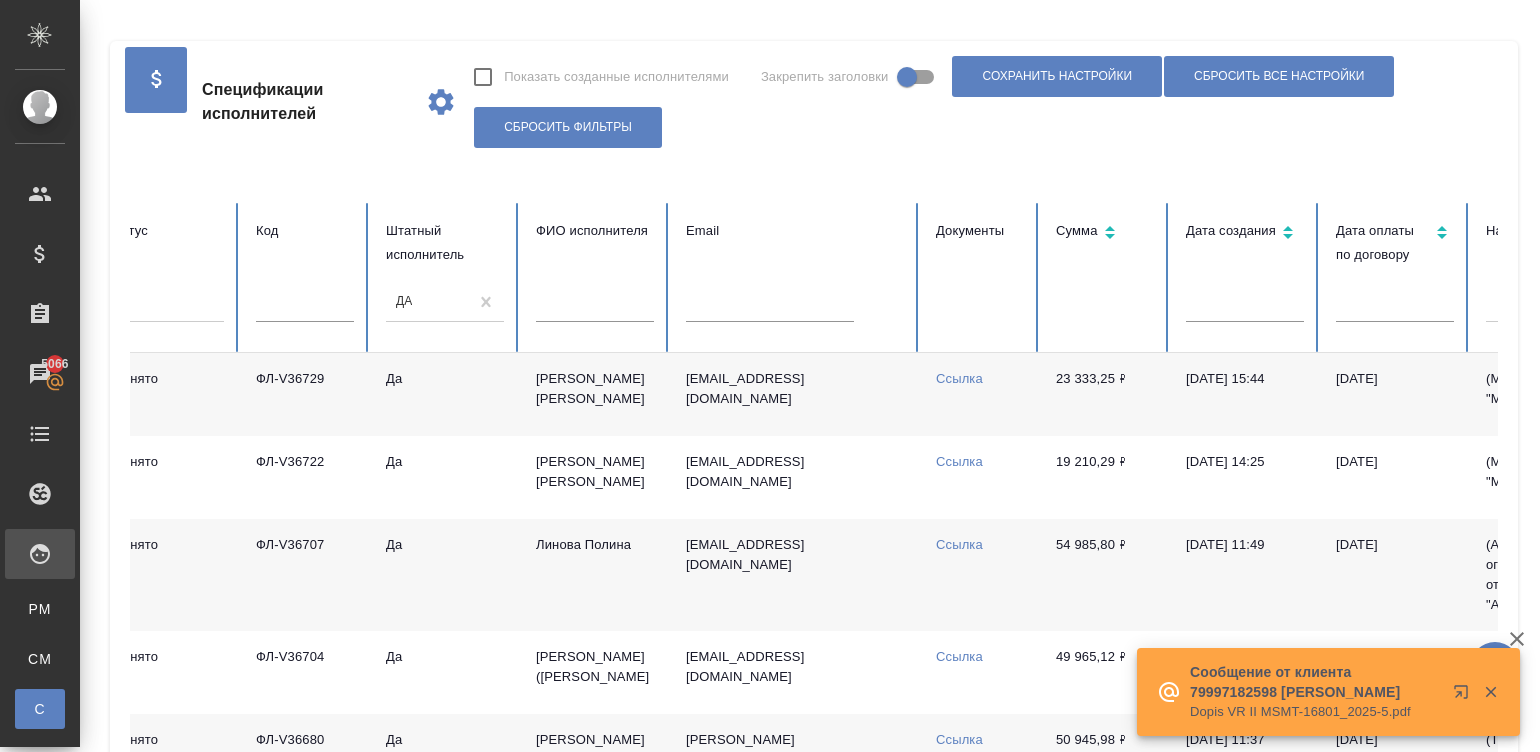scroll, scrollTop: 0, scrollLeft: 0, axis: both 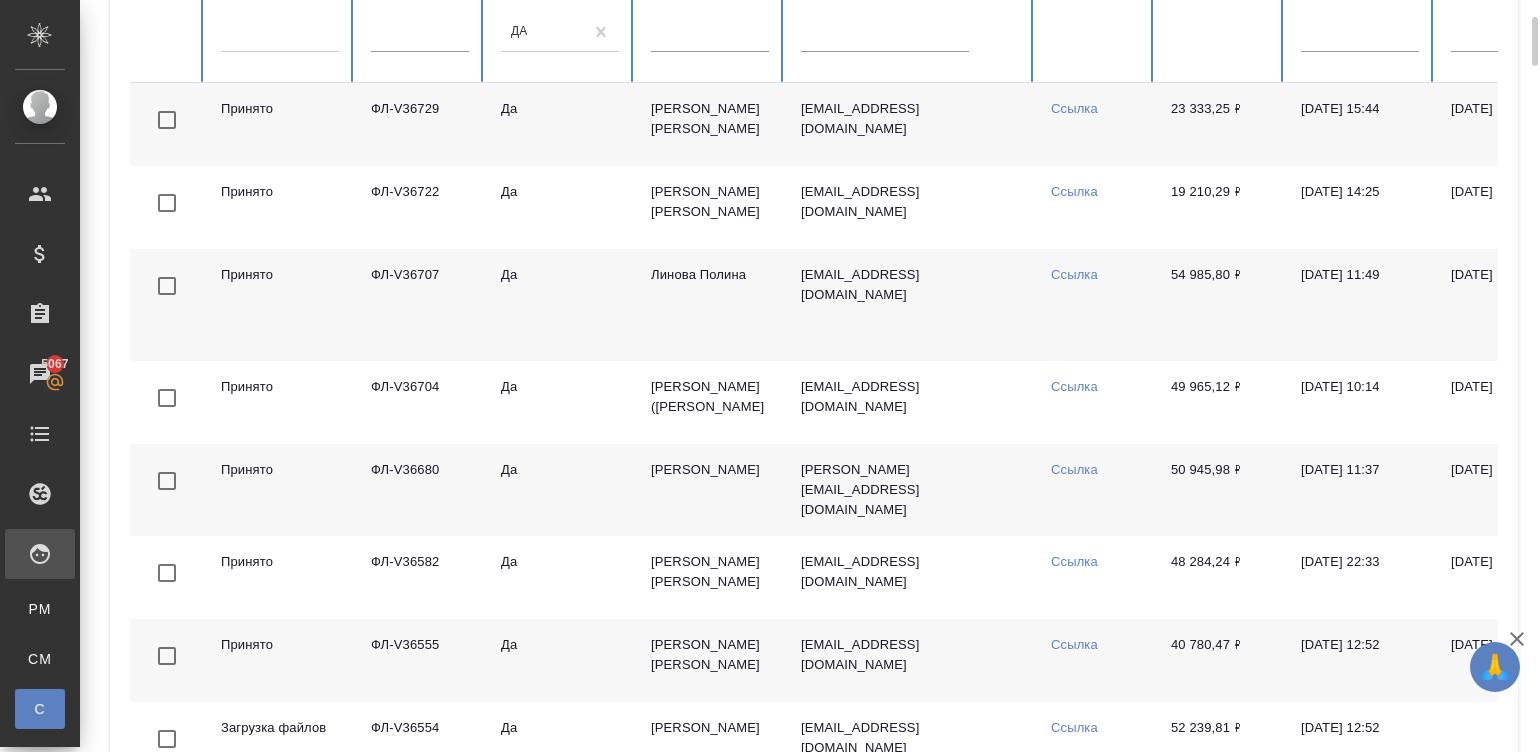 click on "Ссылка" at bounding box center (1074, 469) 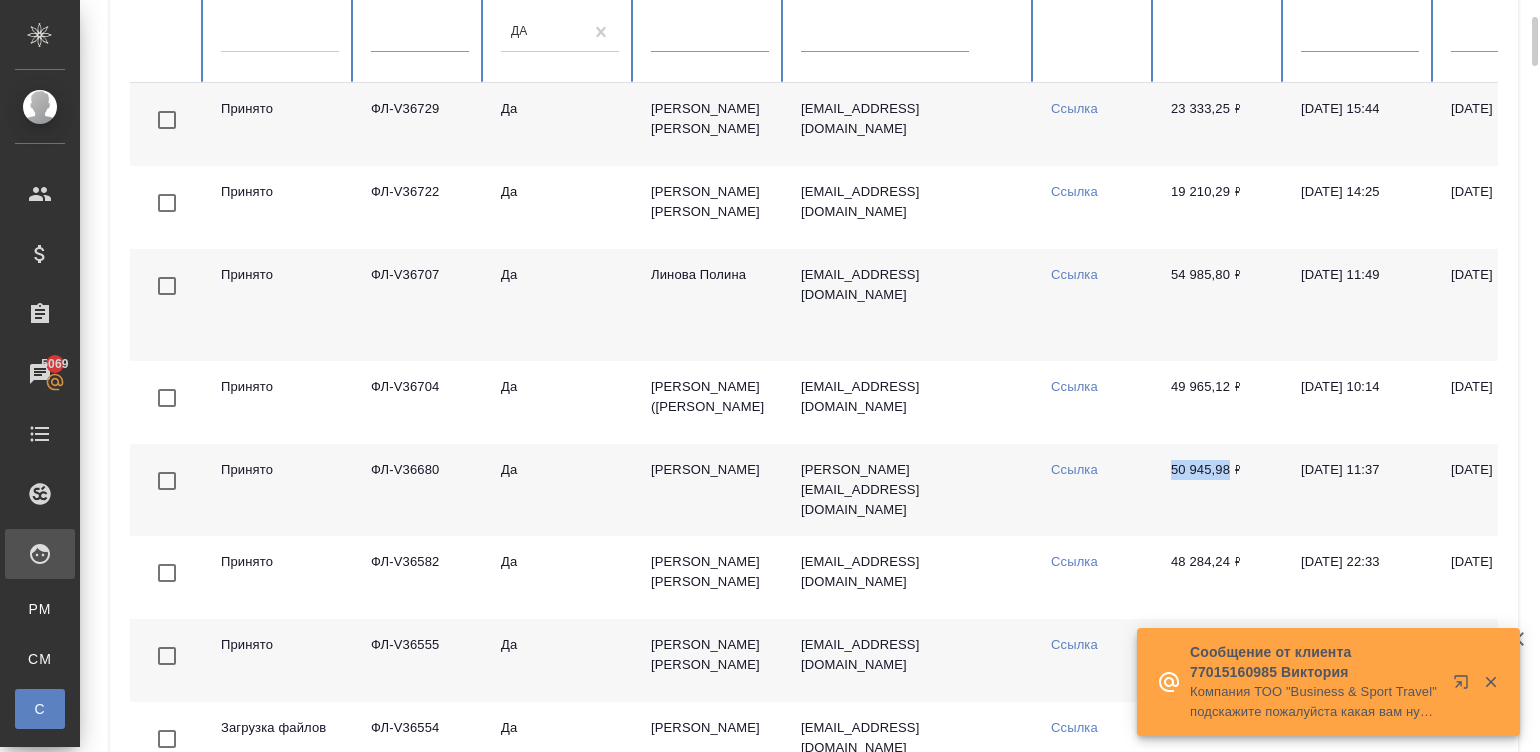 drag, startPoint x: 1161, startPoint y: 496, endPoint x: 1230, endPoint y: 497, distance: 69.00725 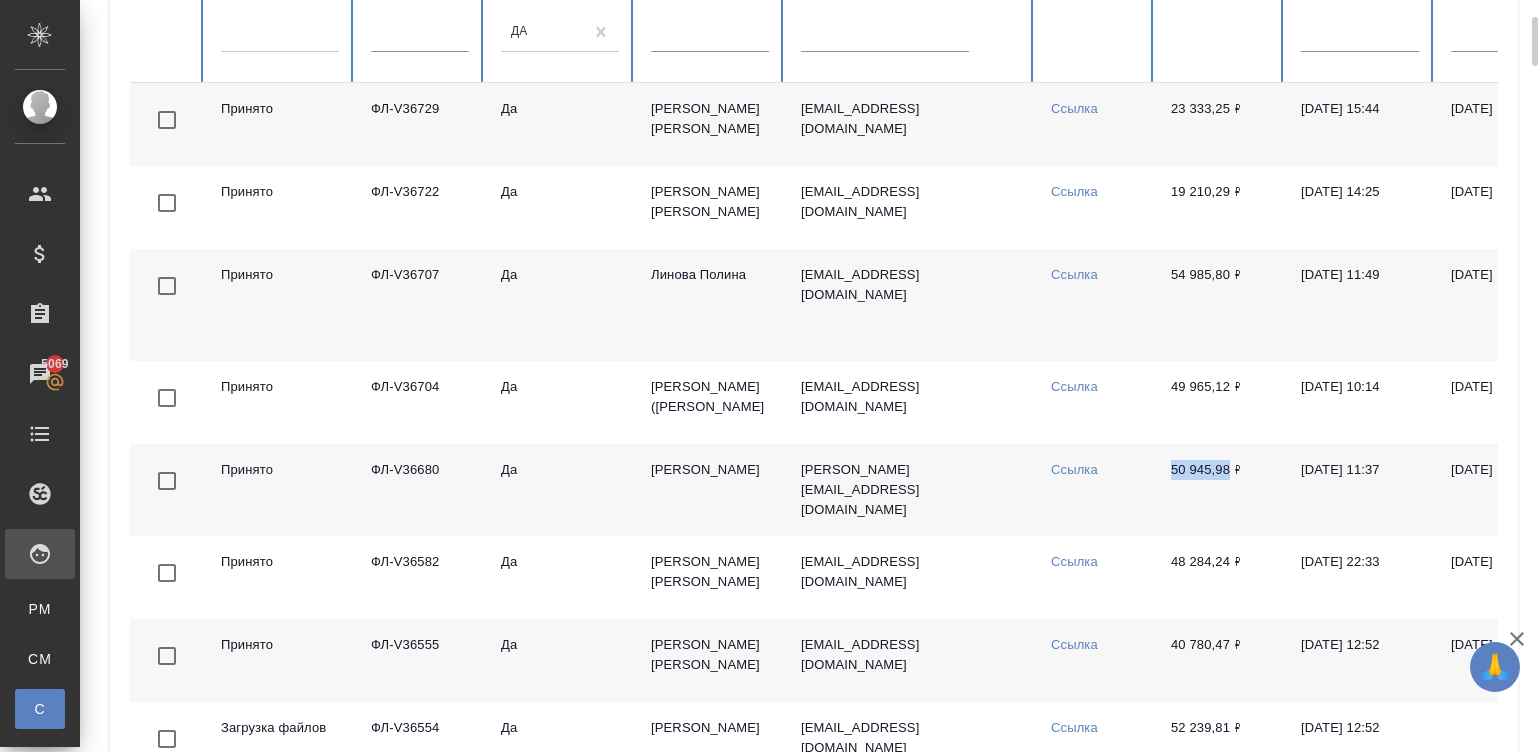 click on "[PERSON_NAME][EMAIL_ADDRESS][DOMAIN_NAME]" at bounding box center [910, 490] 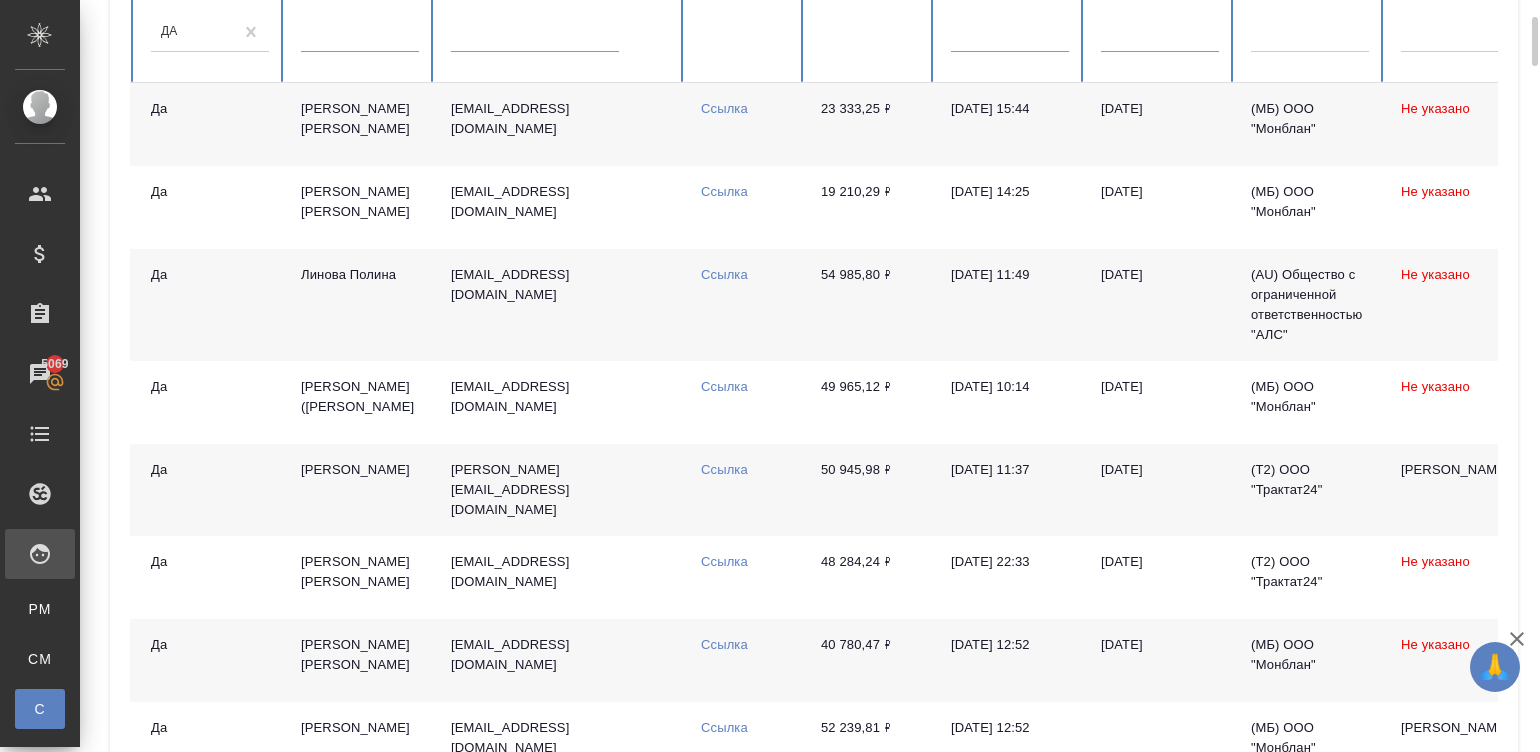 scroll, scrollTop: 0, scrollLeft: 449, axis: horizontal 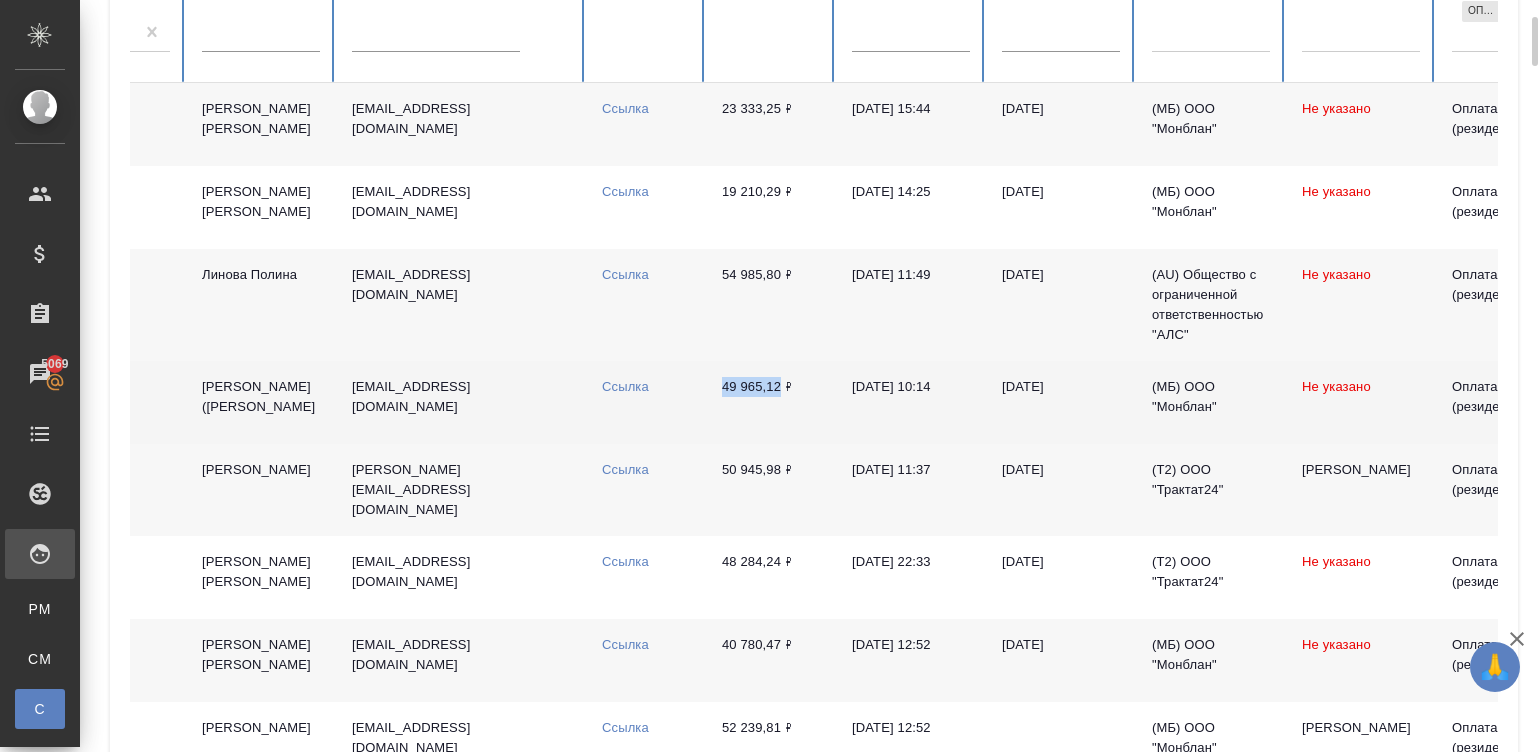 drag, startPoint x: 712, startPoint y: 384, endPoint x: 779, endPoint y: 392, distance: 67.47592 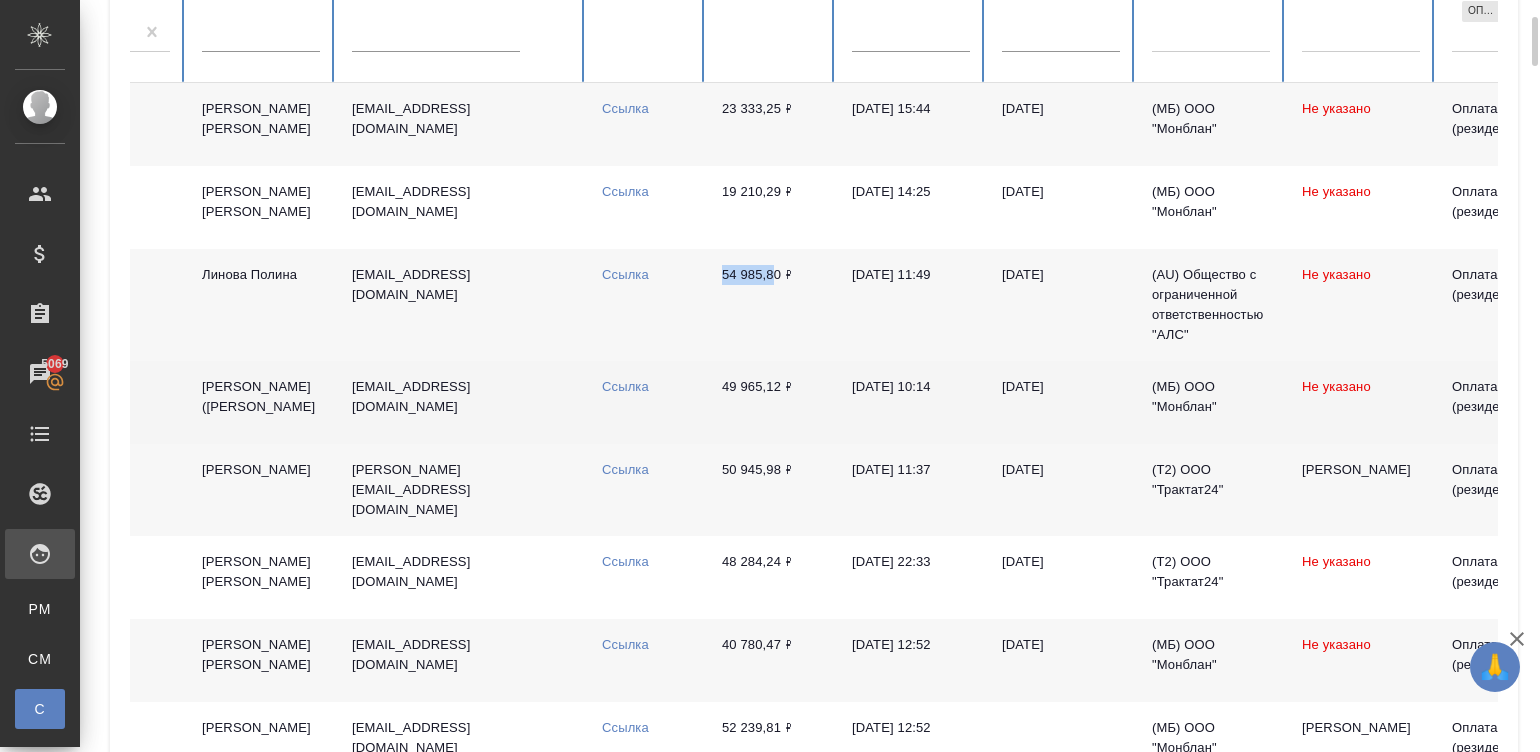drag, startPoint x: 706, startPoint y: 270, endPoint x: 774, endPoint y: 275, distance: 68.18358 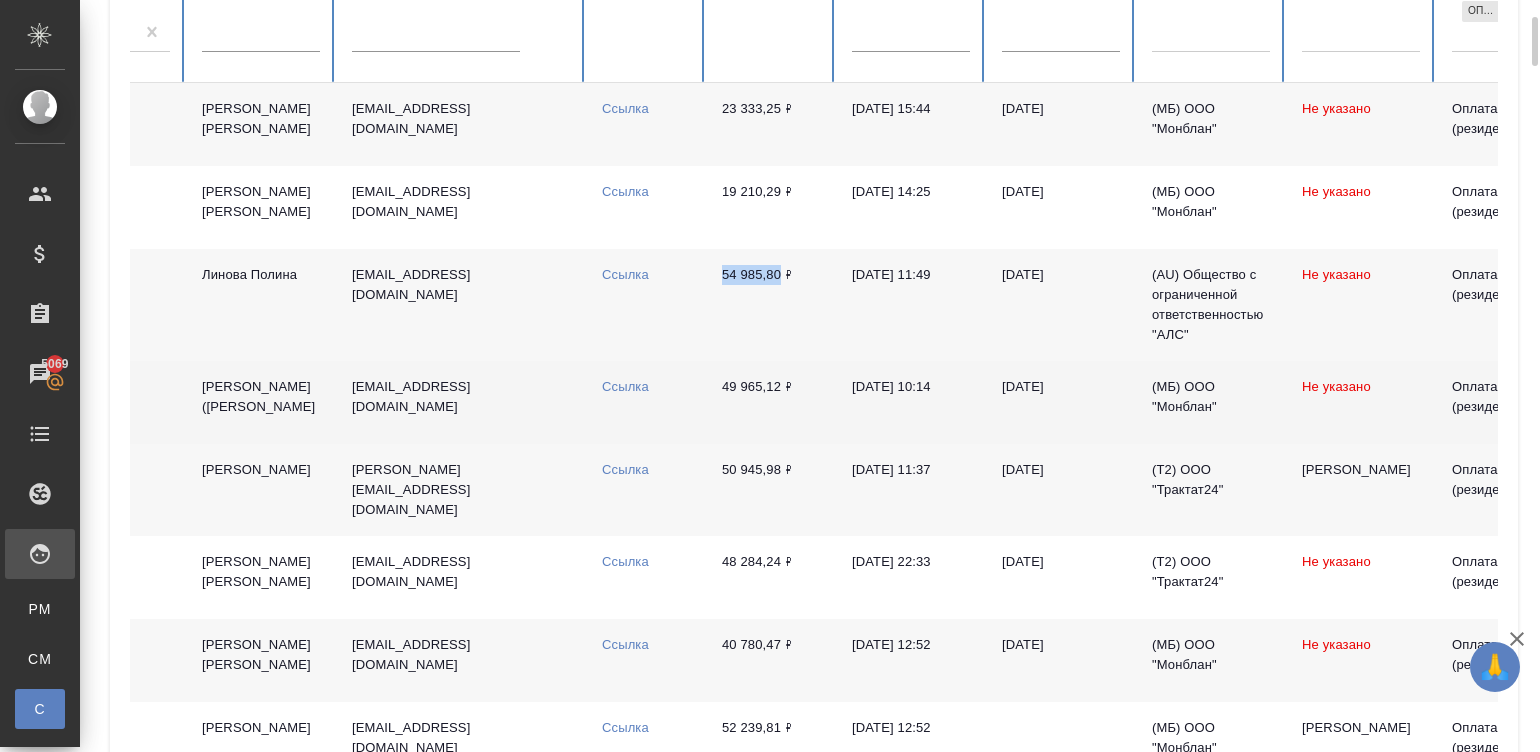 copy on "54 985,80" 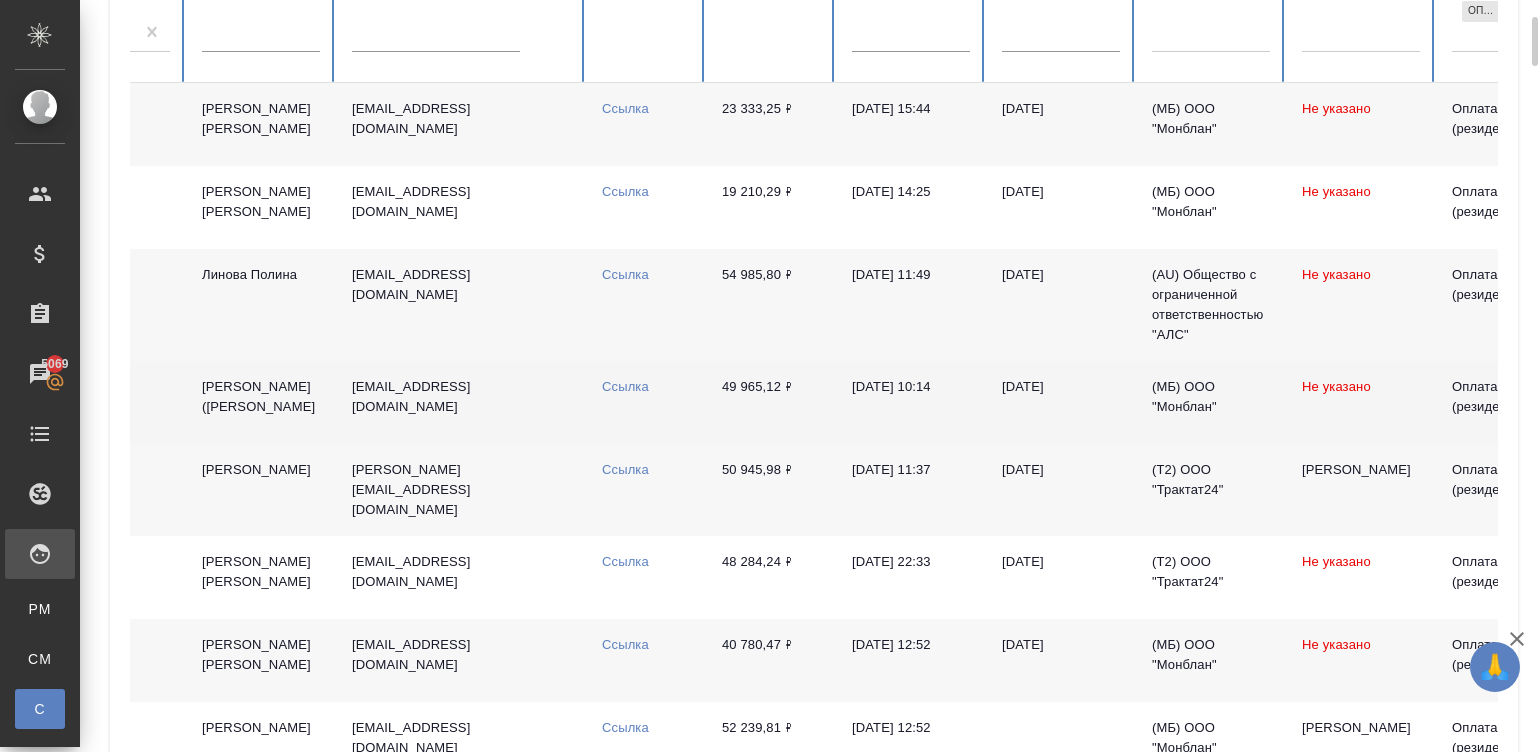 click on "Ссылка" at bounding box center [646, 305] 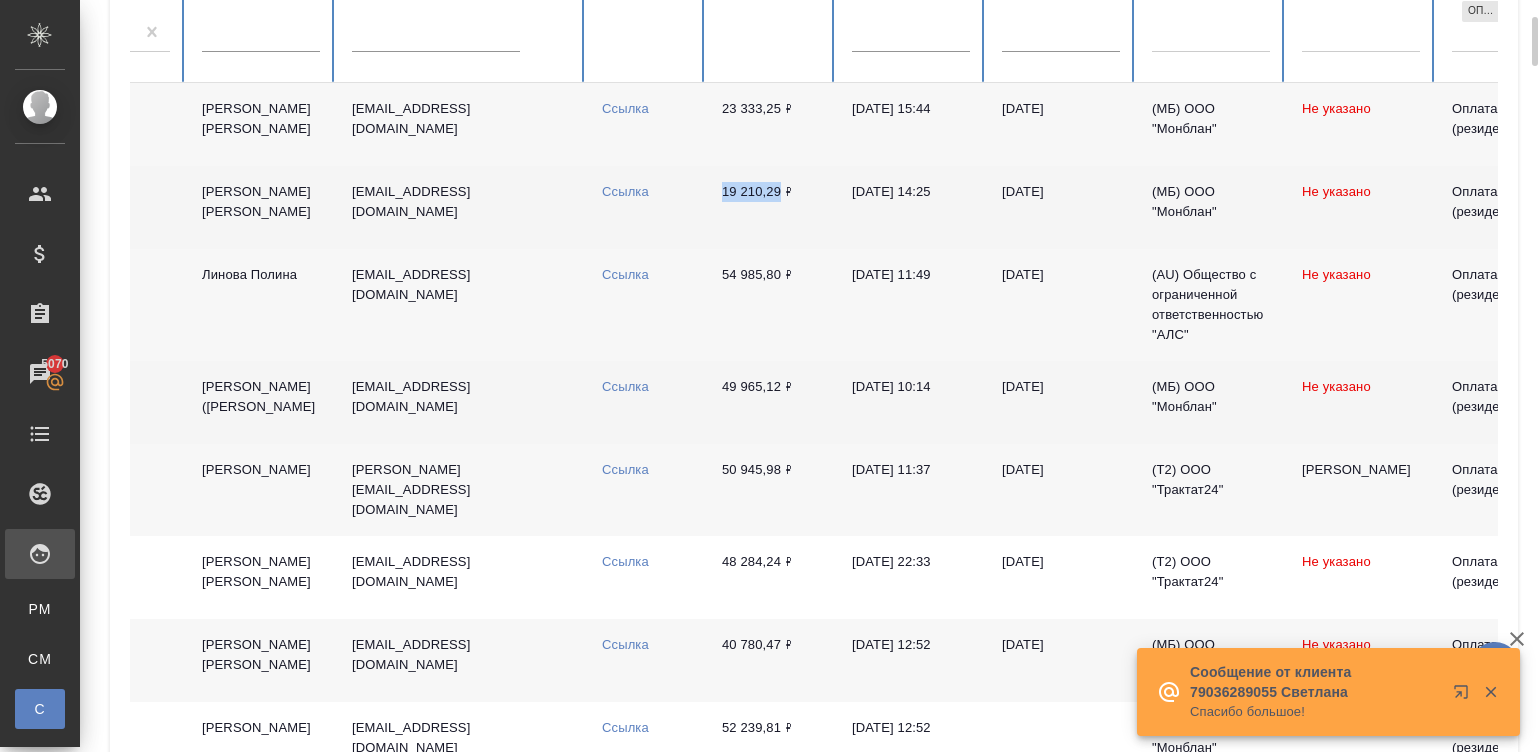 drag, startPoint x: 709, startPoint y: 189, endPoint x: 777, endPoint y: 197, distance: 68.46897 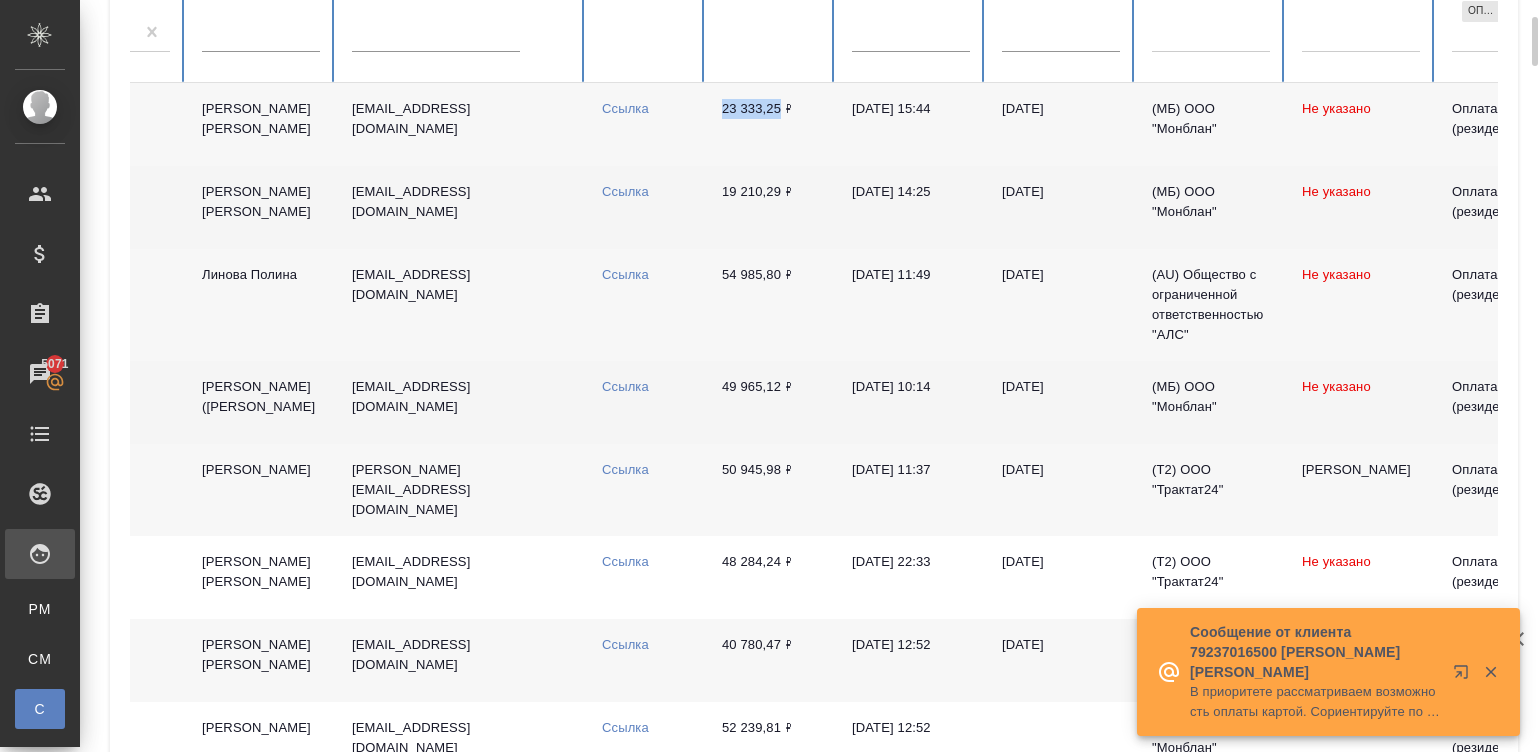 drag, startPoint x: 710, startPoint y: 106, endPoint x: 780, endPoint y: 110, distance: 70.11419 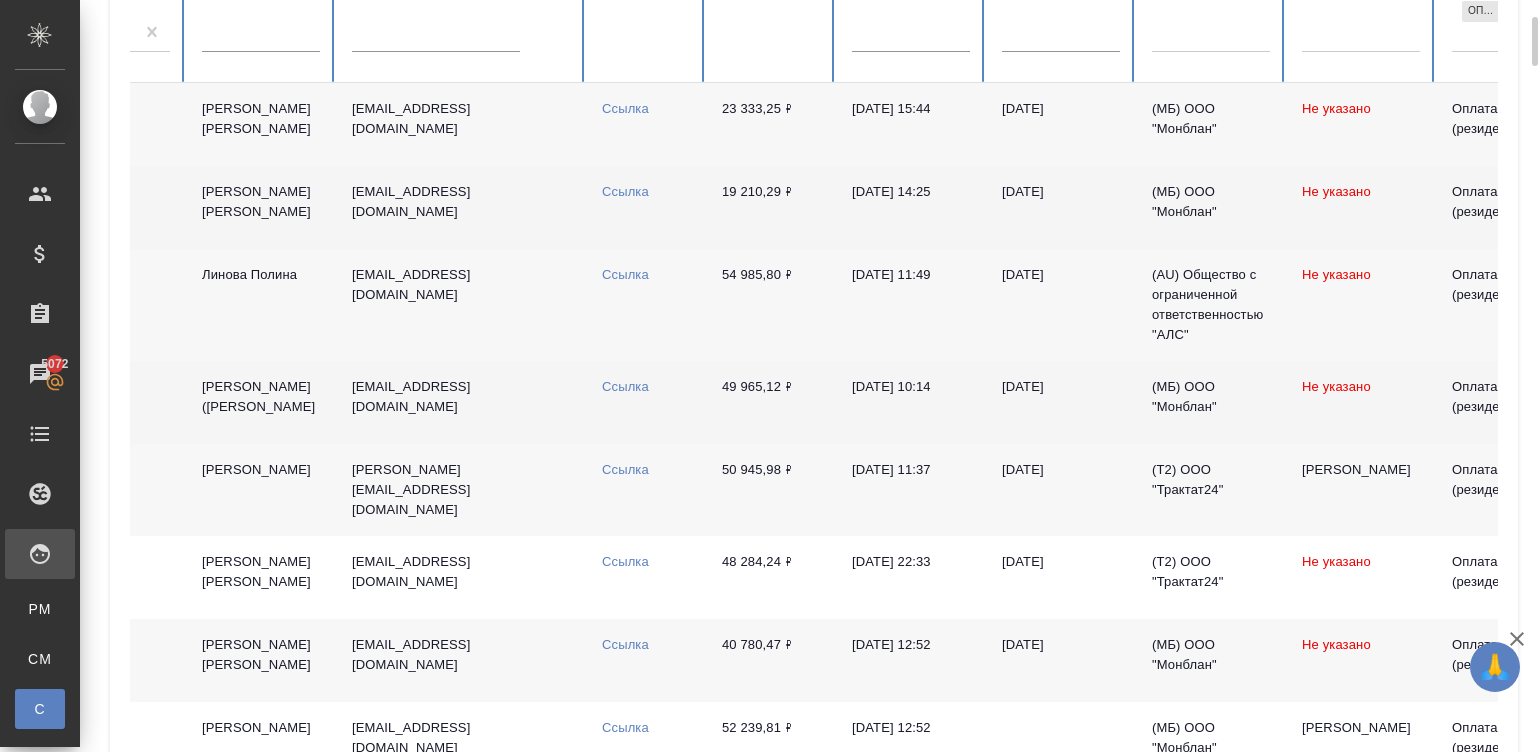 click on "[PERSON_NAME][EMAIL_ADDRESS][DOMAIN_NAME]" at bounding box center (461, 490) 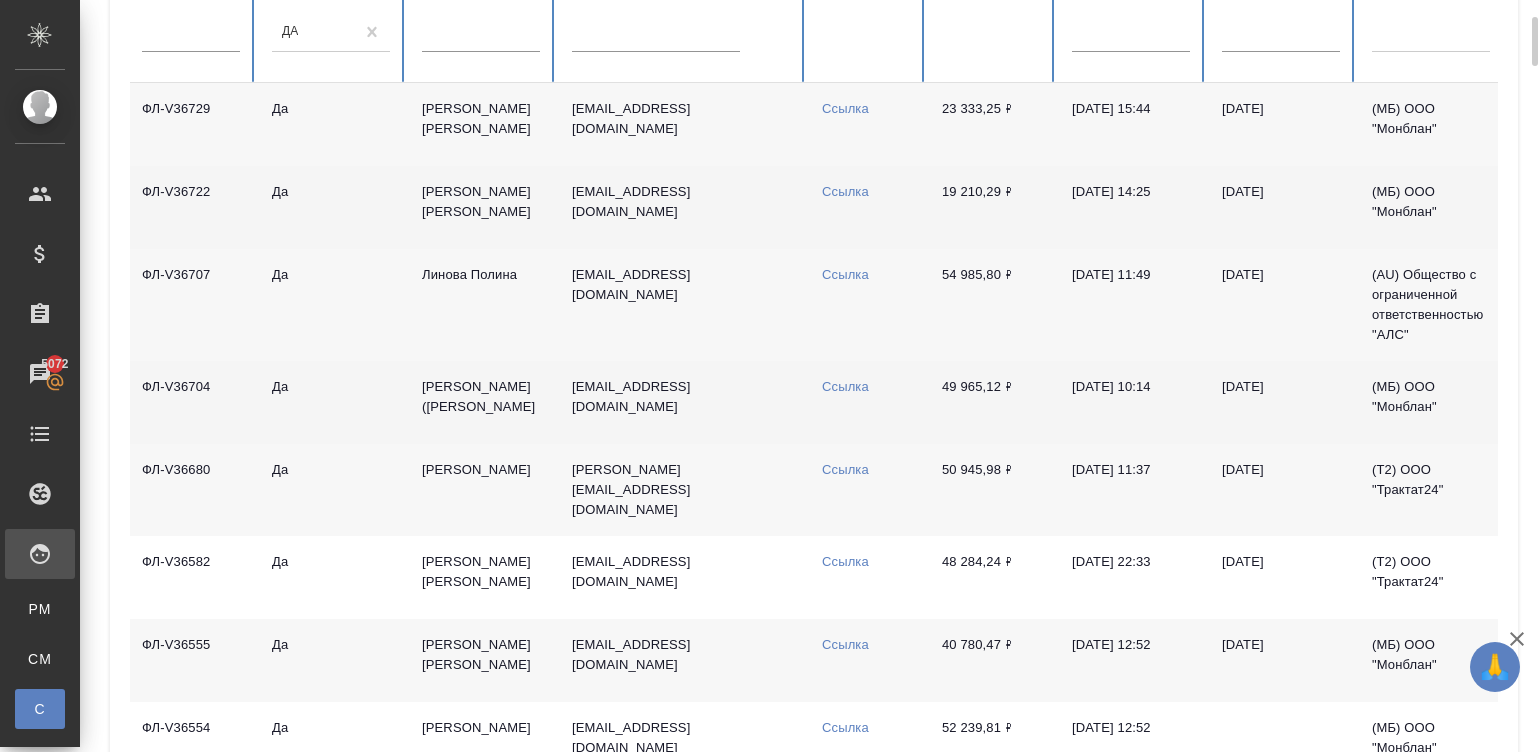 scroll, scrollTop: 0, scrollLeft: 0, axis: both 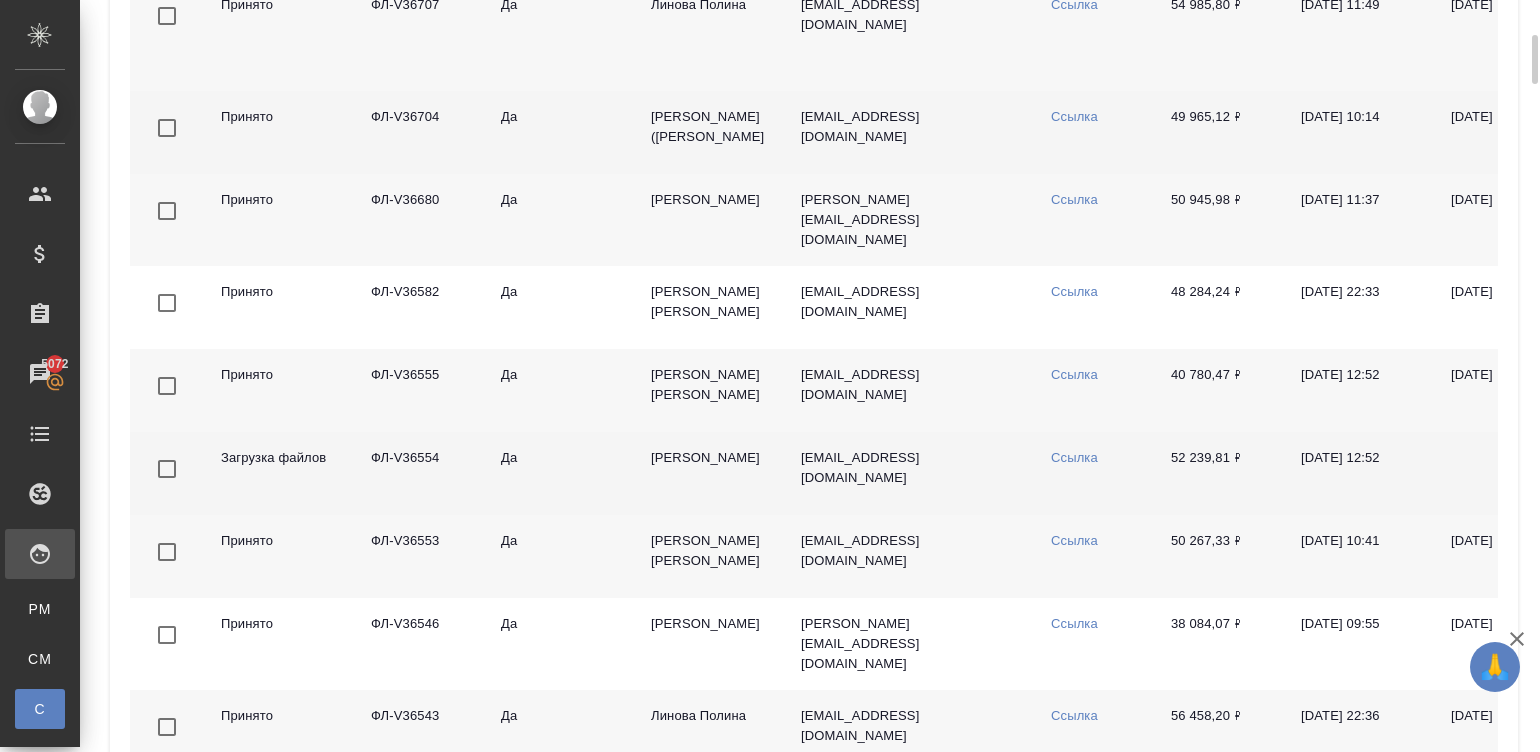 click on "[EMAIL_ADDRESS][DOMAIN_NAME]" at bounding box center [910, 473] 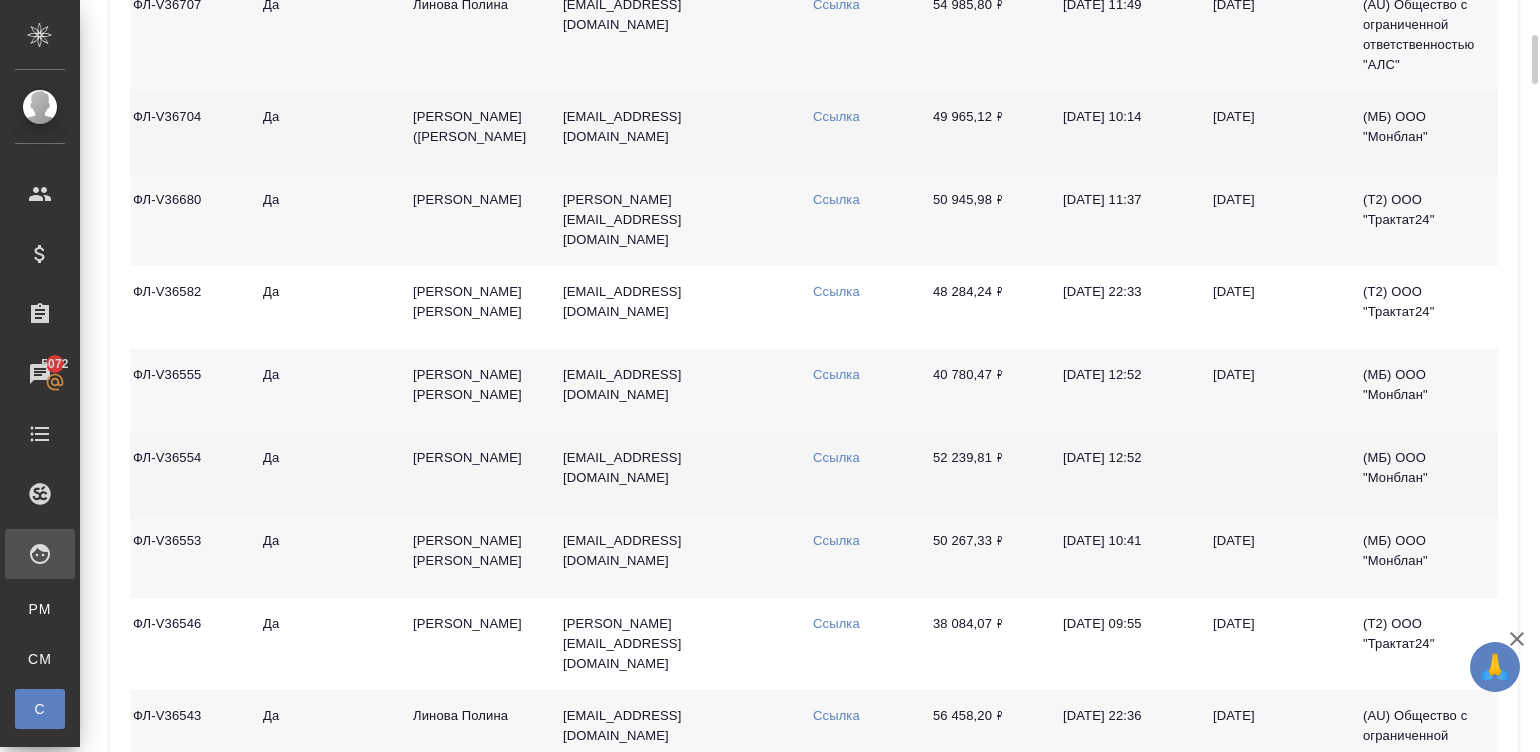 scroll, scrollTop: 0, scrollLeft: 249, axis: horizontal 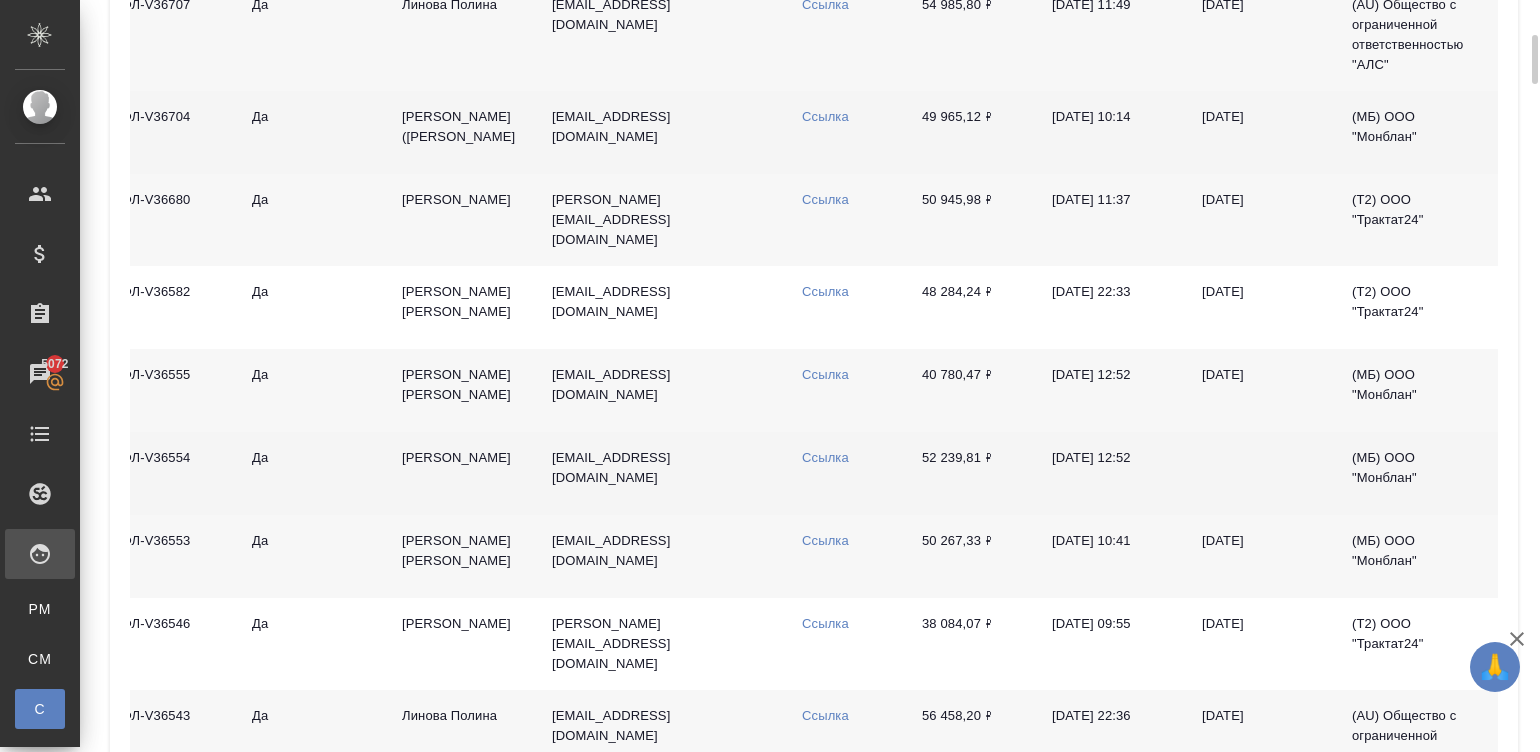click on "Ссылка" at bounding box center (825, 457) 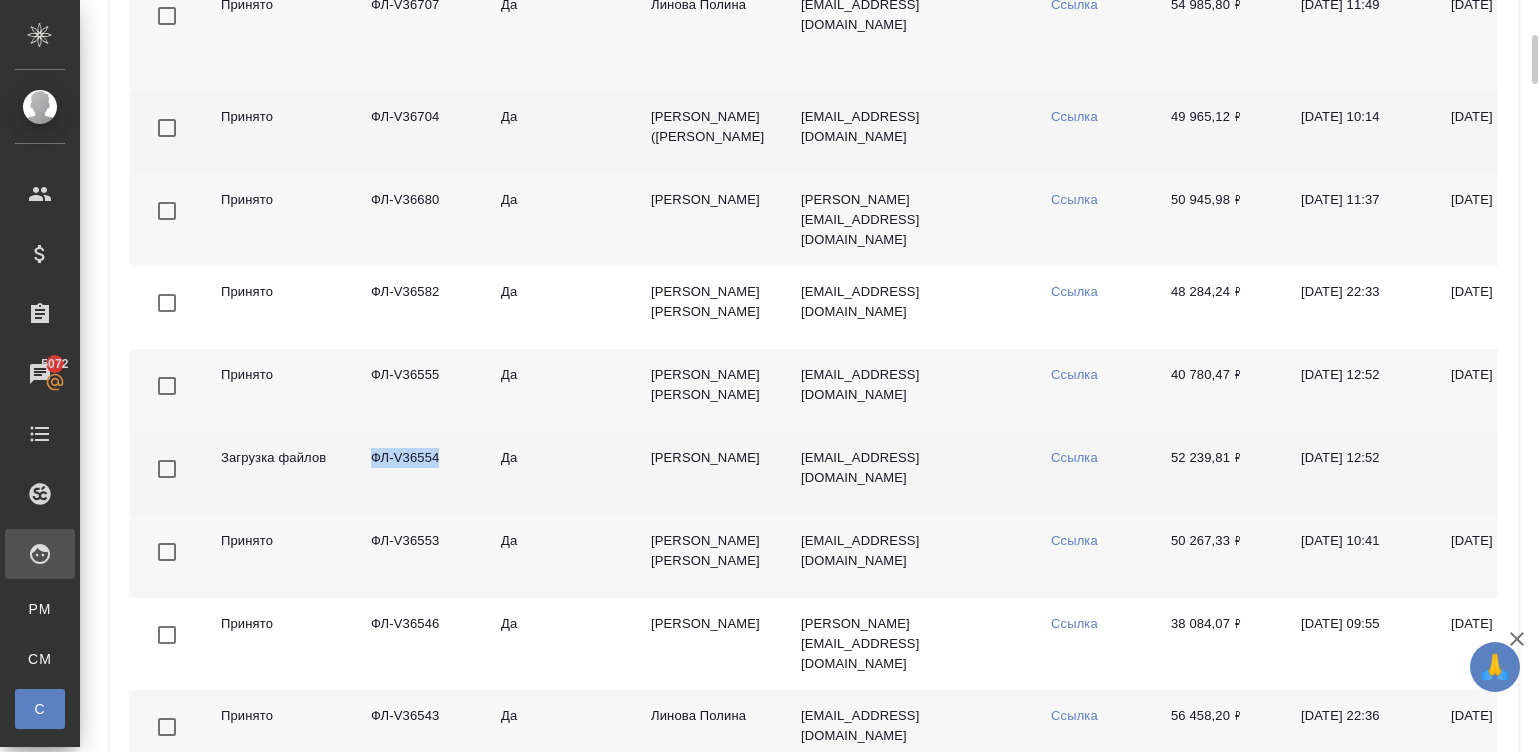 drag, startPoint x: 440, startPoint y: 474, endPoint x: 367, endPoint y: 479, distance: 73.171036 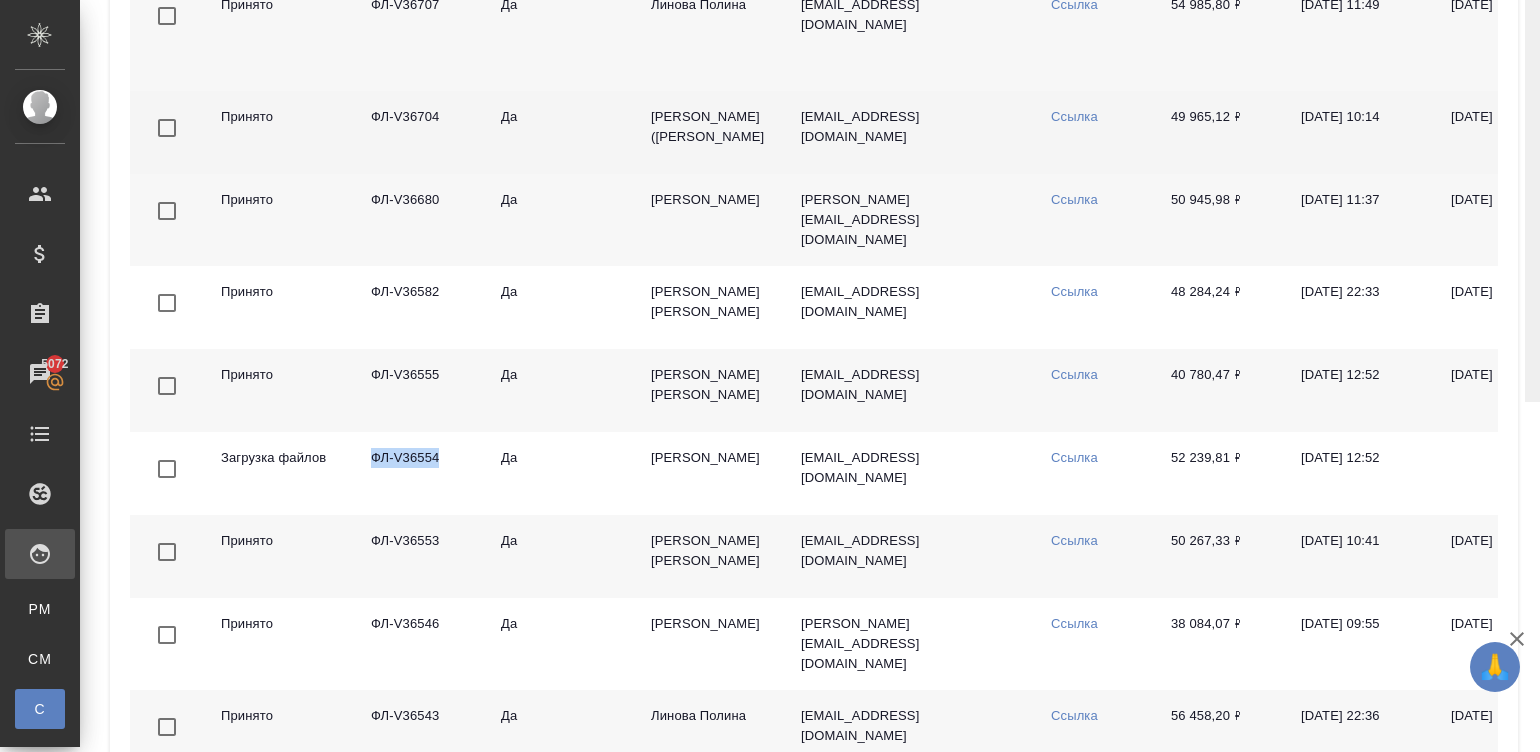 scroll, scrollTop: 36, scrollLeft: 0, axis: vertical 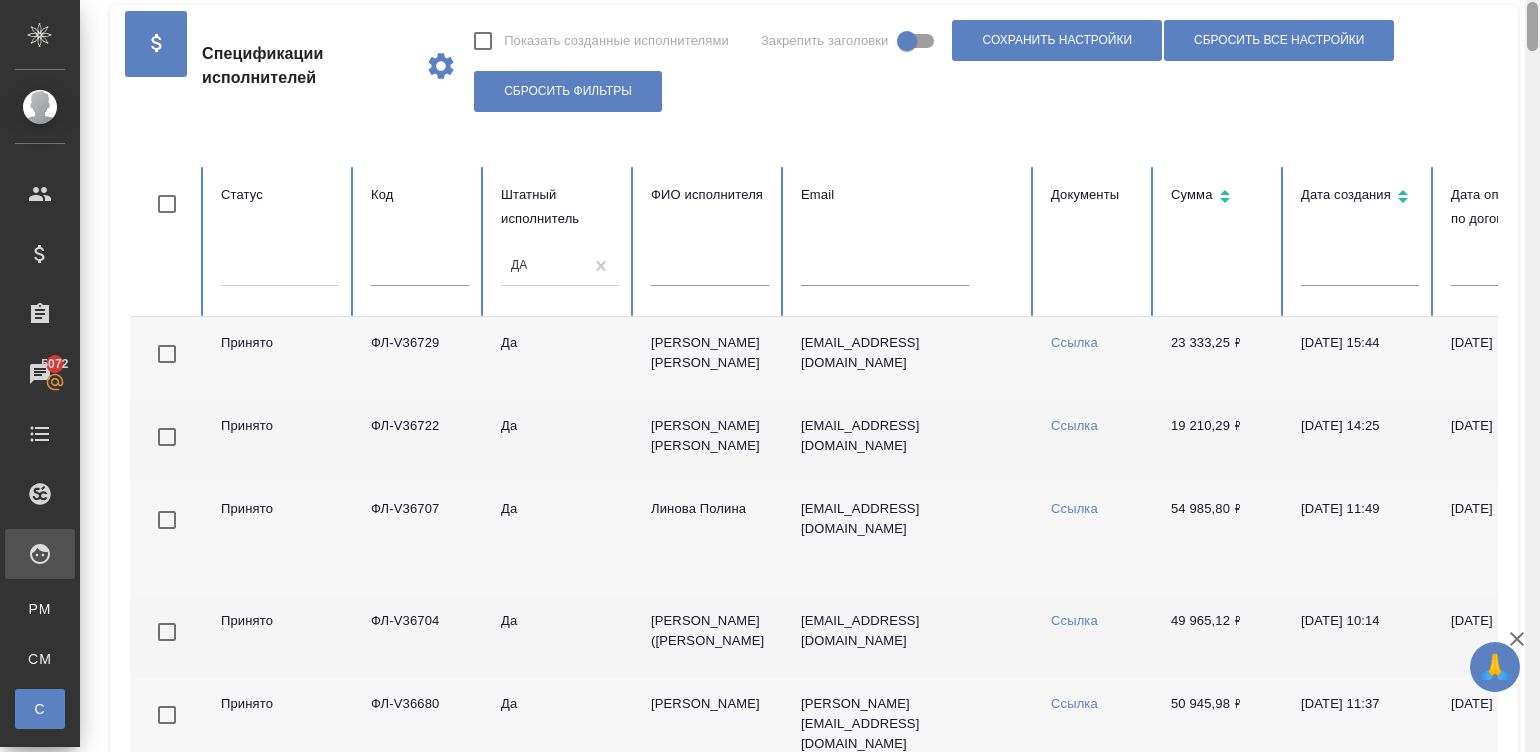 drag, startPoint x: 1530, startPoint y: 60, endPoint x: 1527, endPoint y: 27, distance: 33.13608 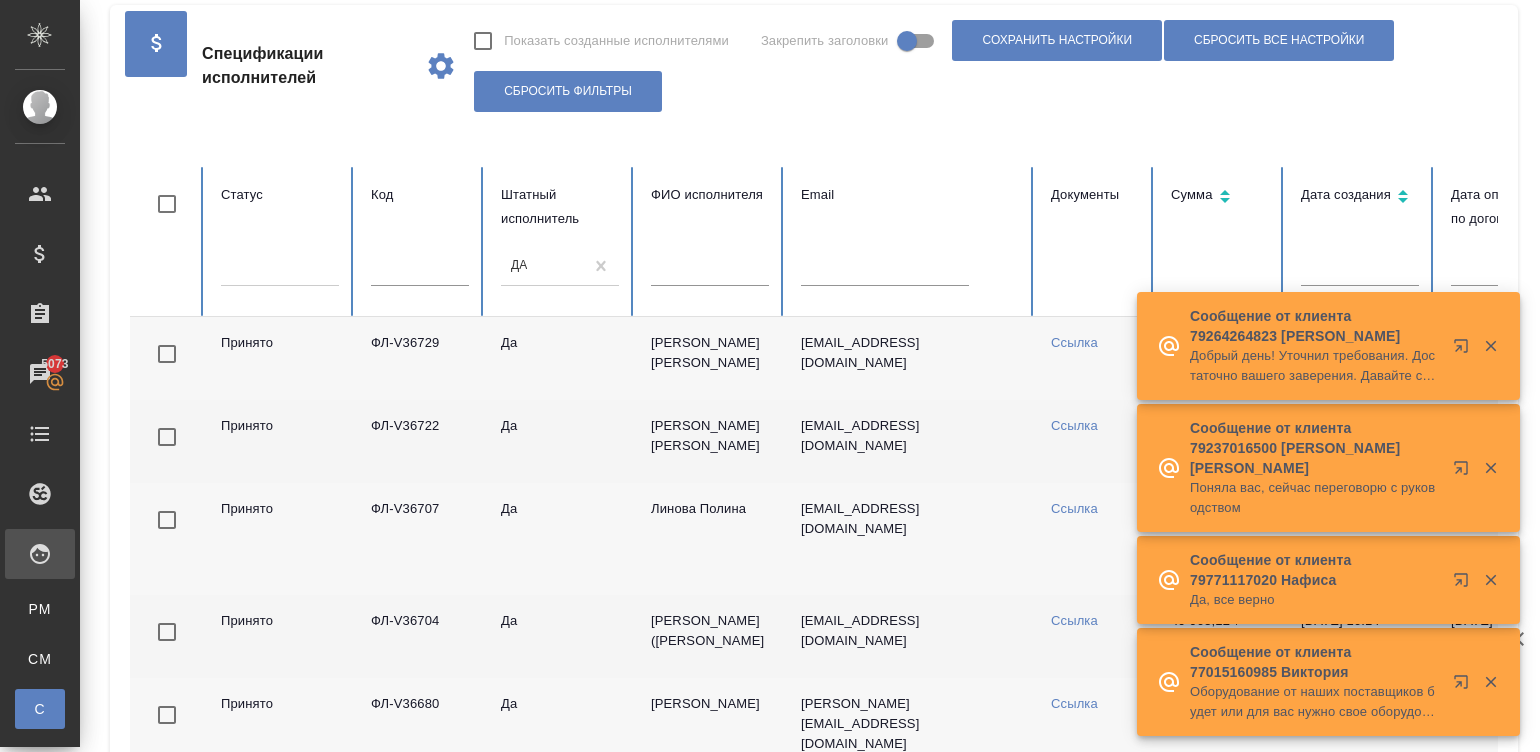 drag, startPoint x: 587, startPoint y: 263, endPoint x: 704, endPoint y: 242, distance: 118.869675 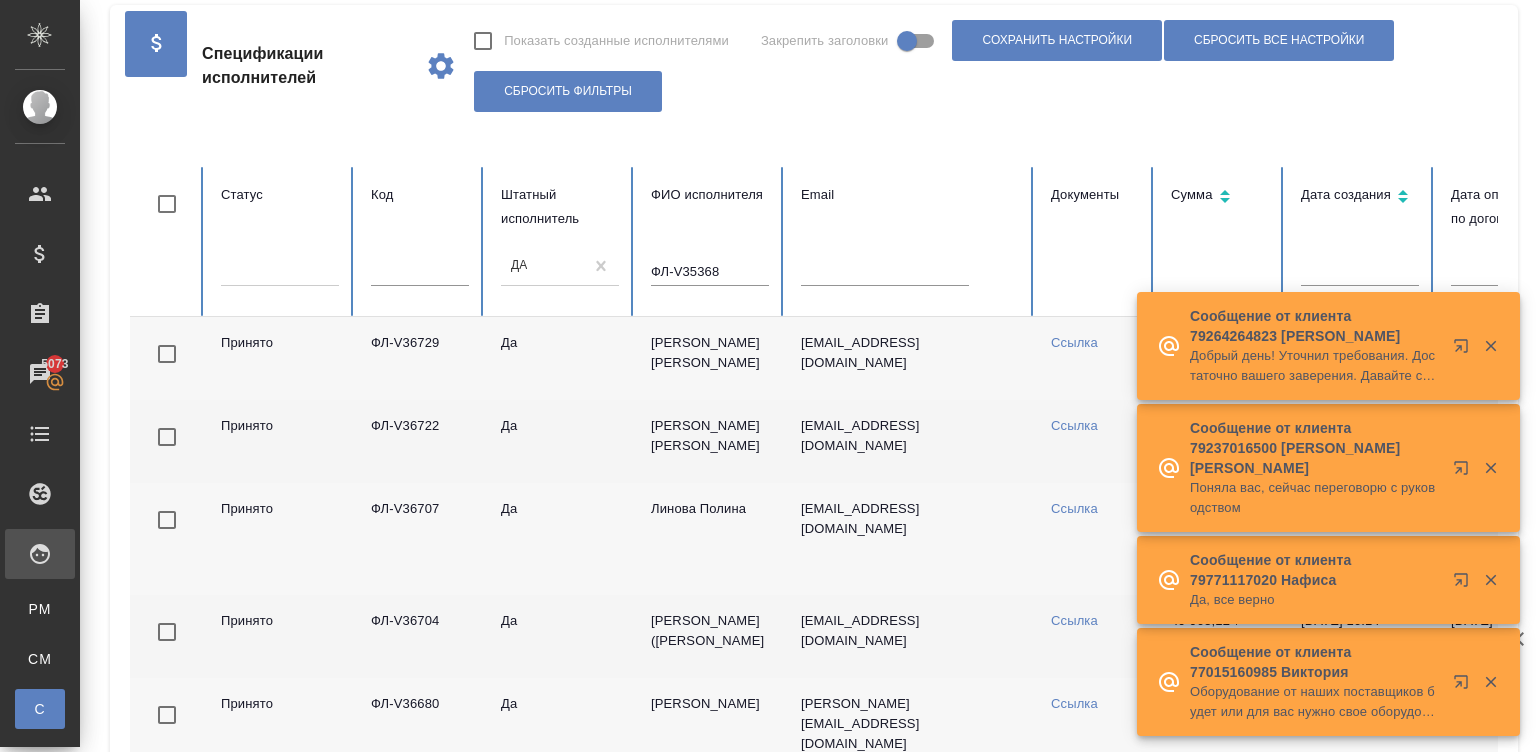 type on "ФЛ-V35368" 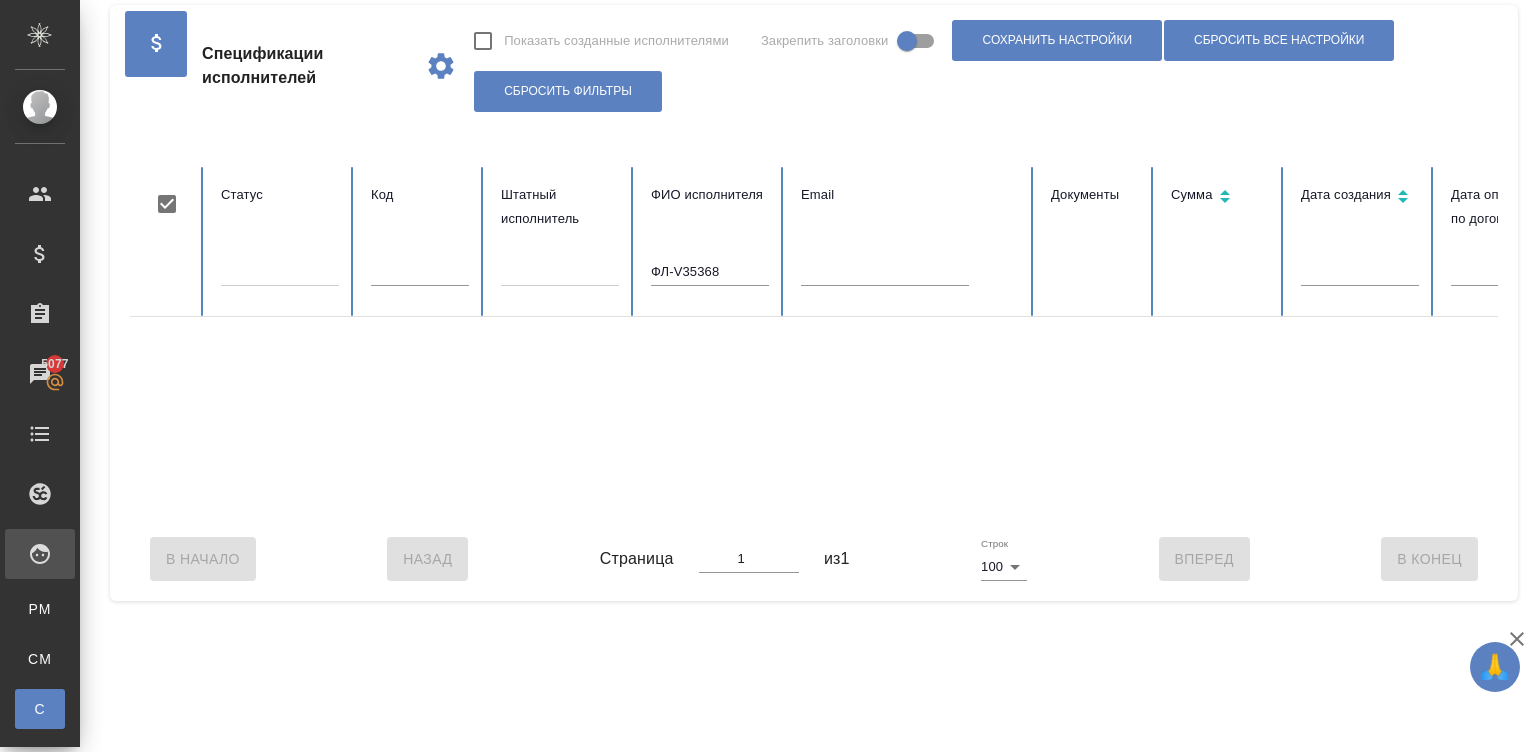 checkbox on "true" 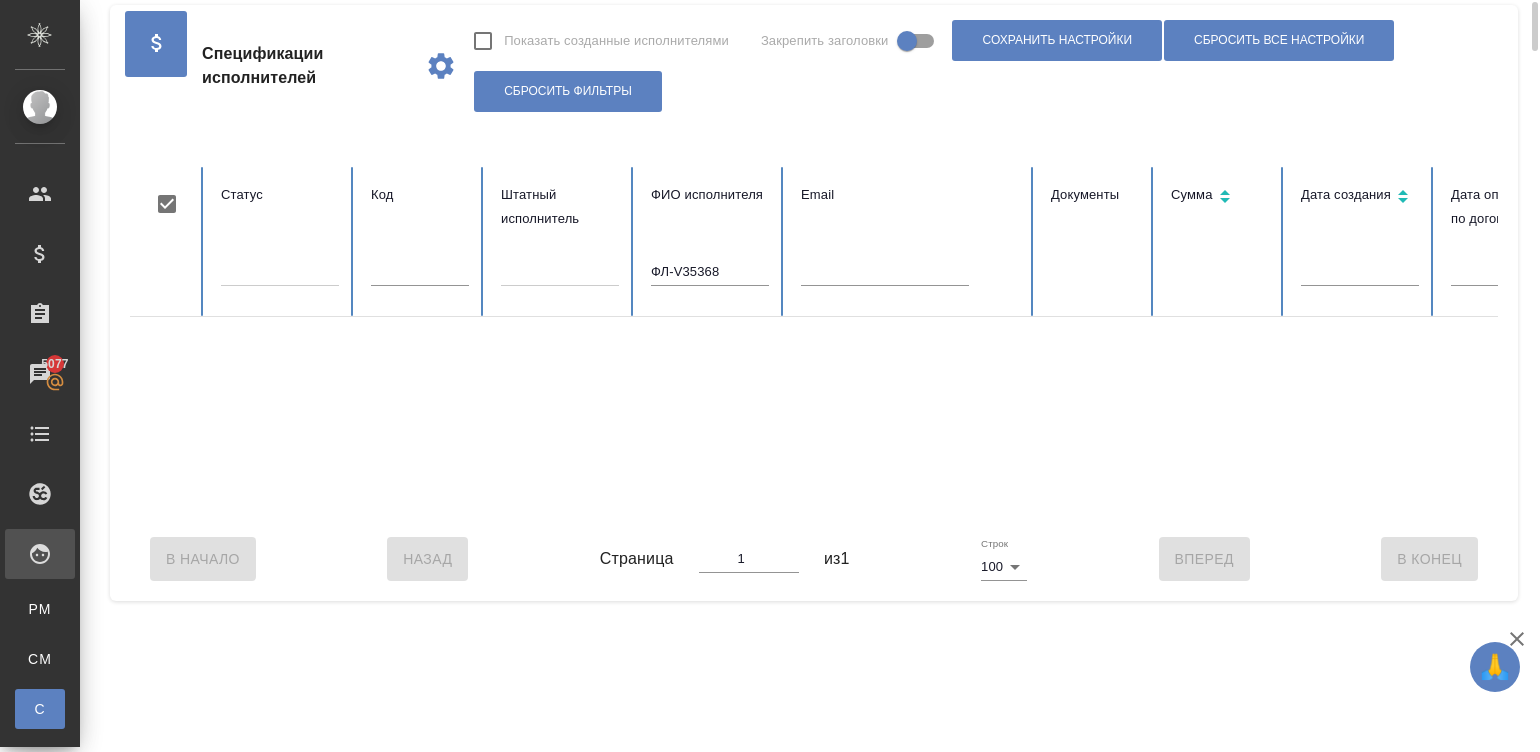 click on "ФЛ-V35368" at bounding box center (710, 272) 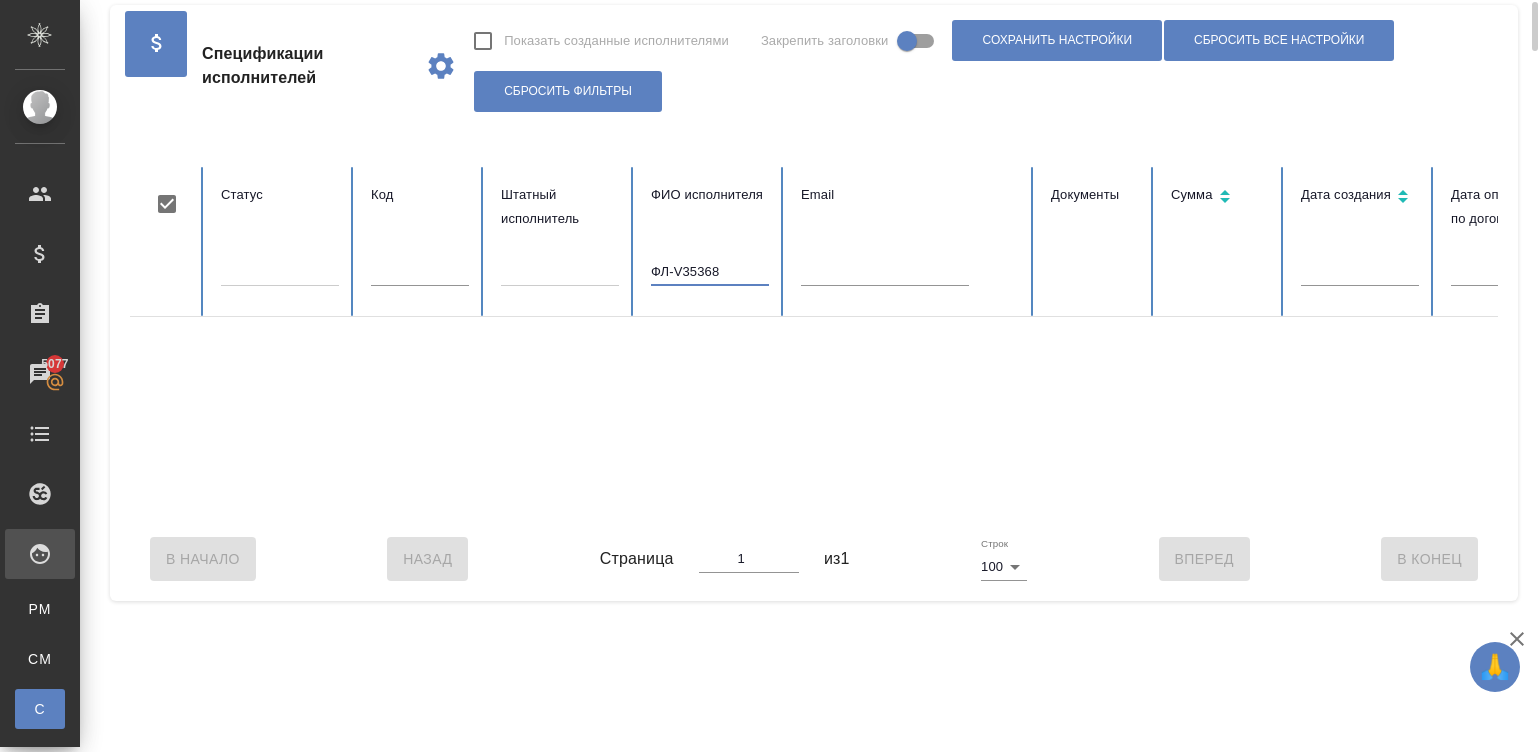 click on "ФЛ-V35368" at bounding box center (710, 272) 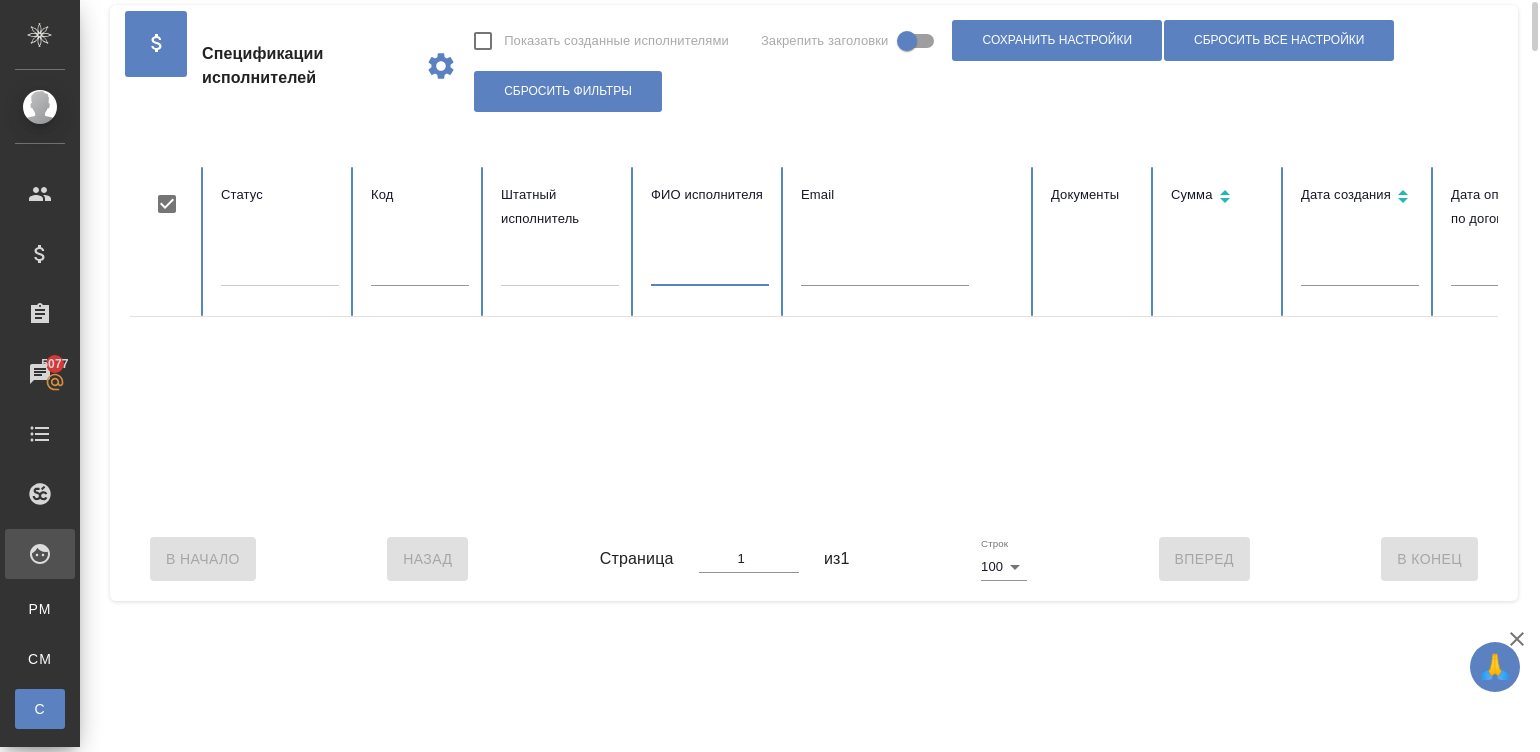 type 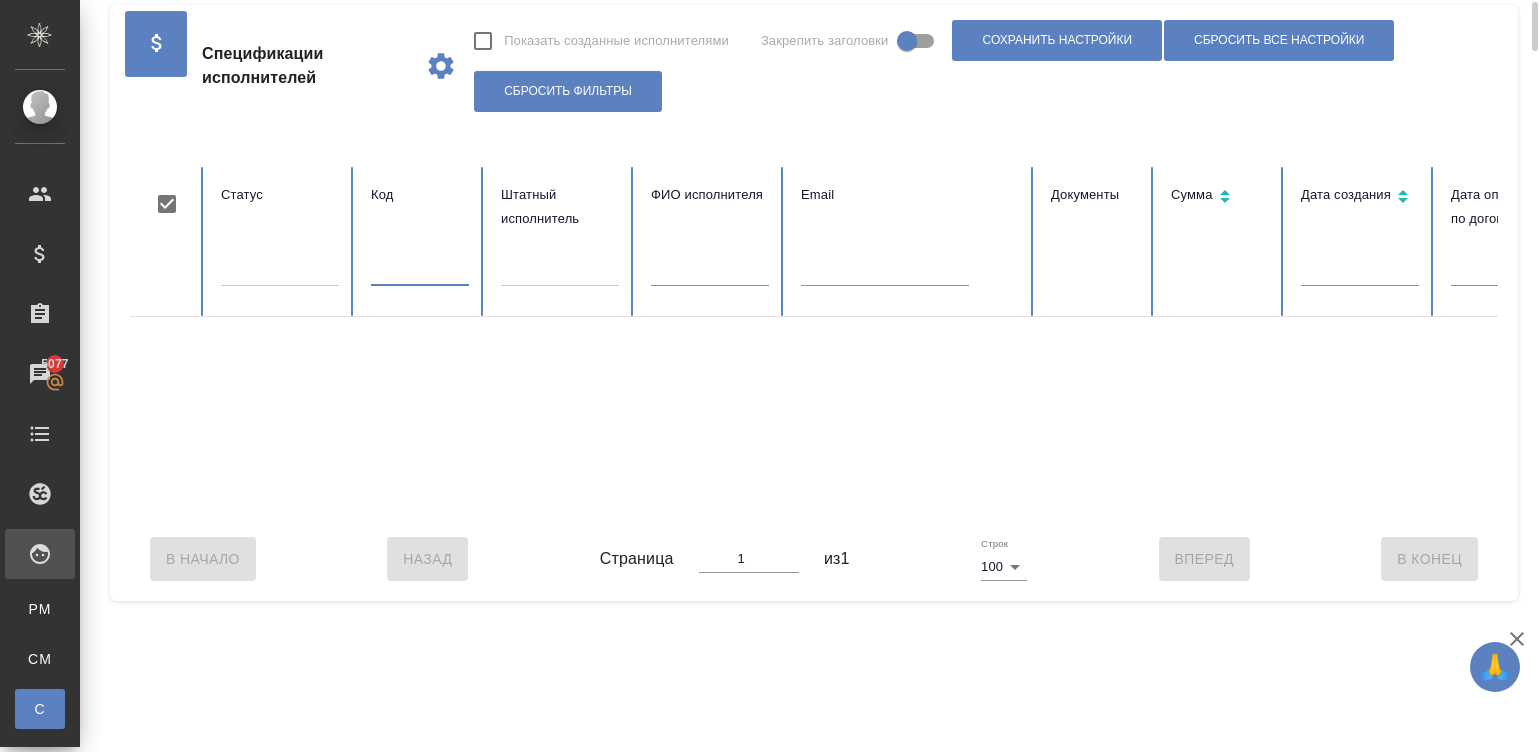 paste on "ФЛ-V35368" 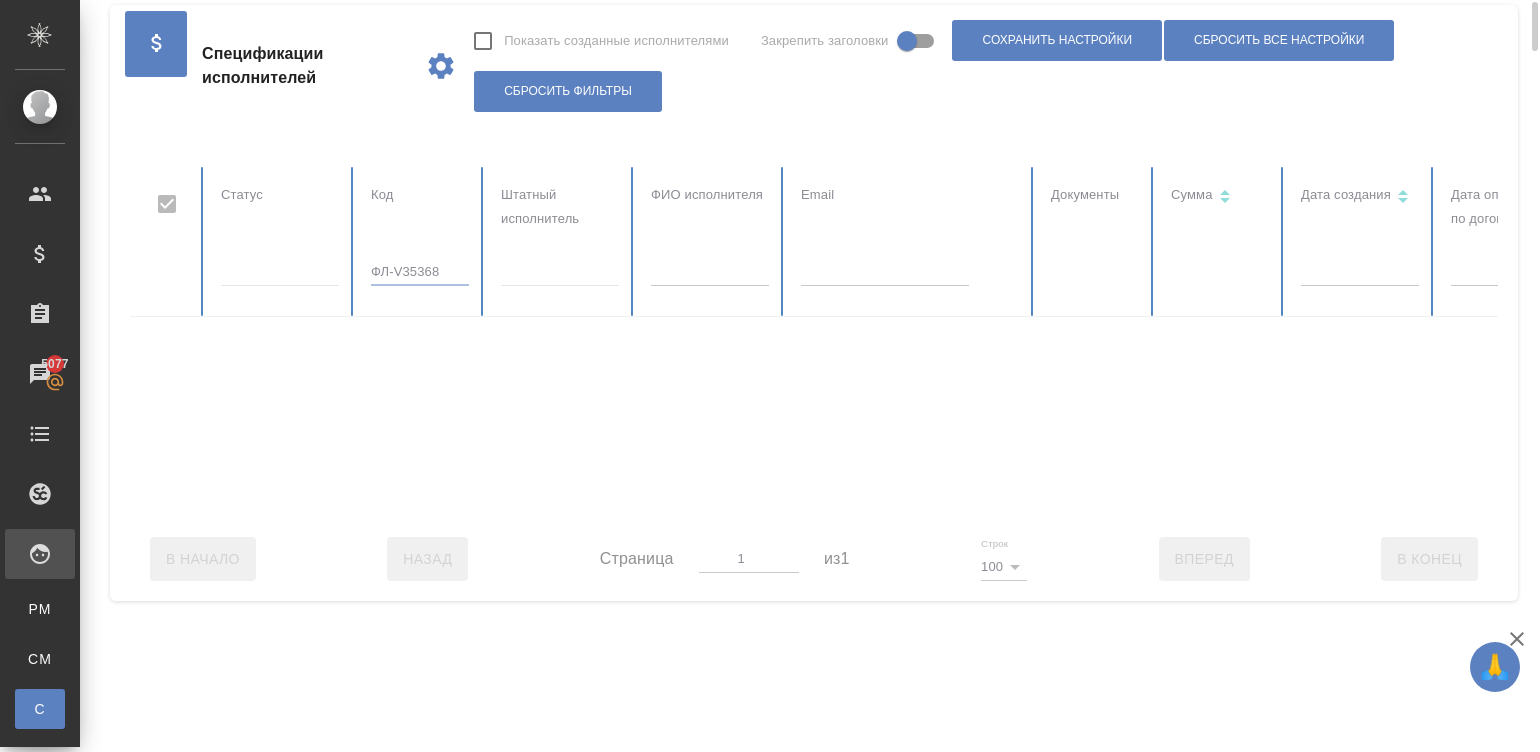 type on "ФЛ-V35368" 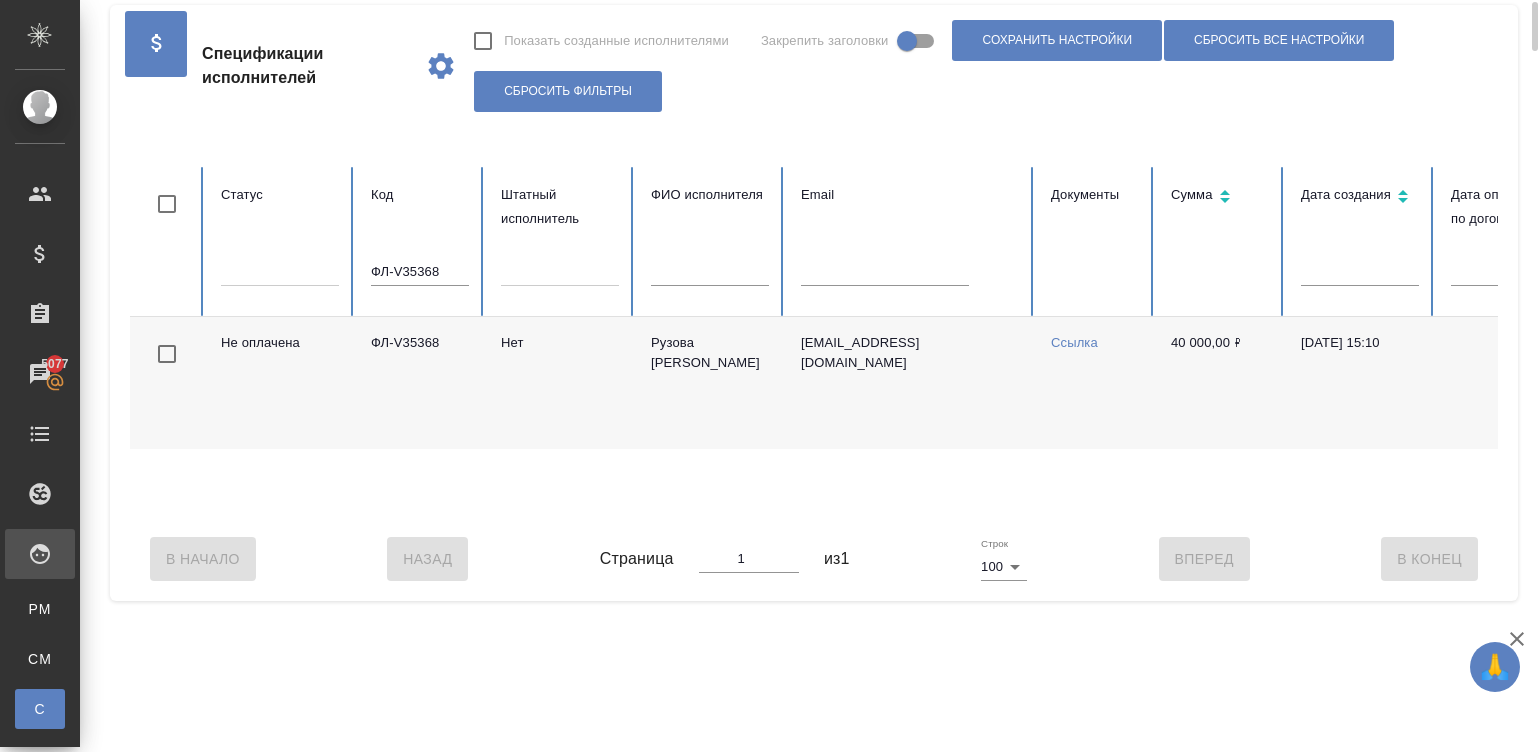 checkbox on "false" 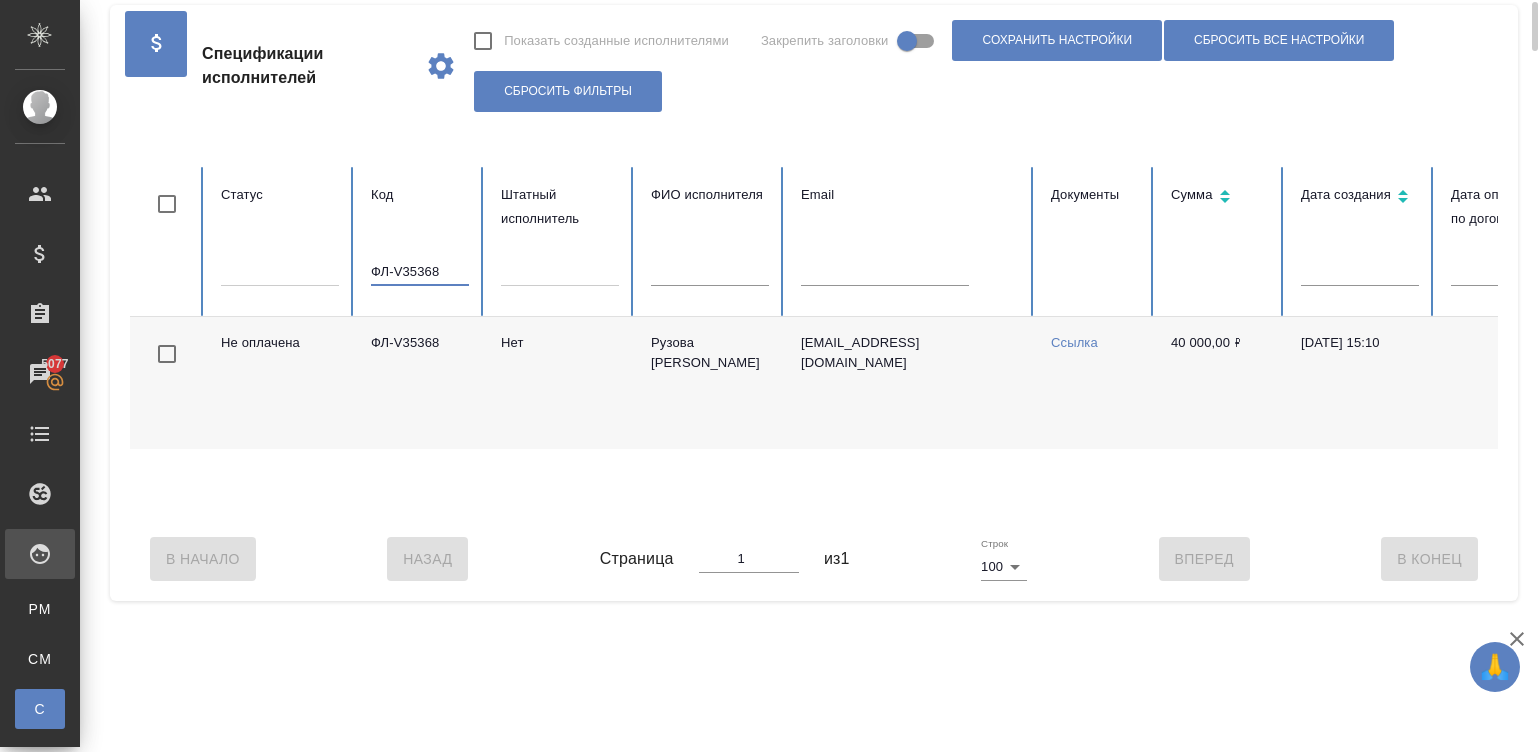 scroll, scrollTop: 0, scrollLeft: 773, axis: horizontal 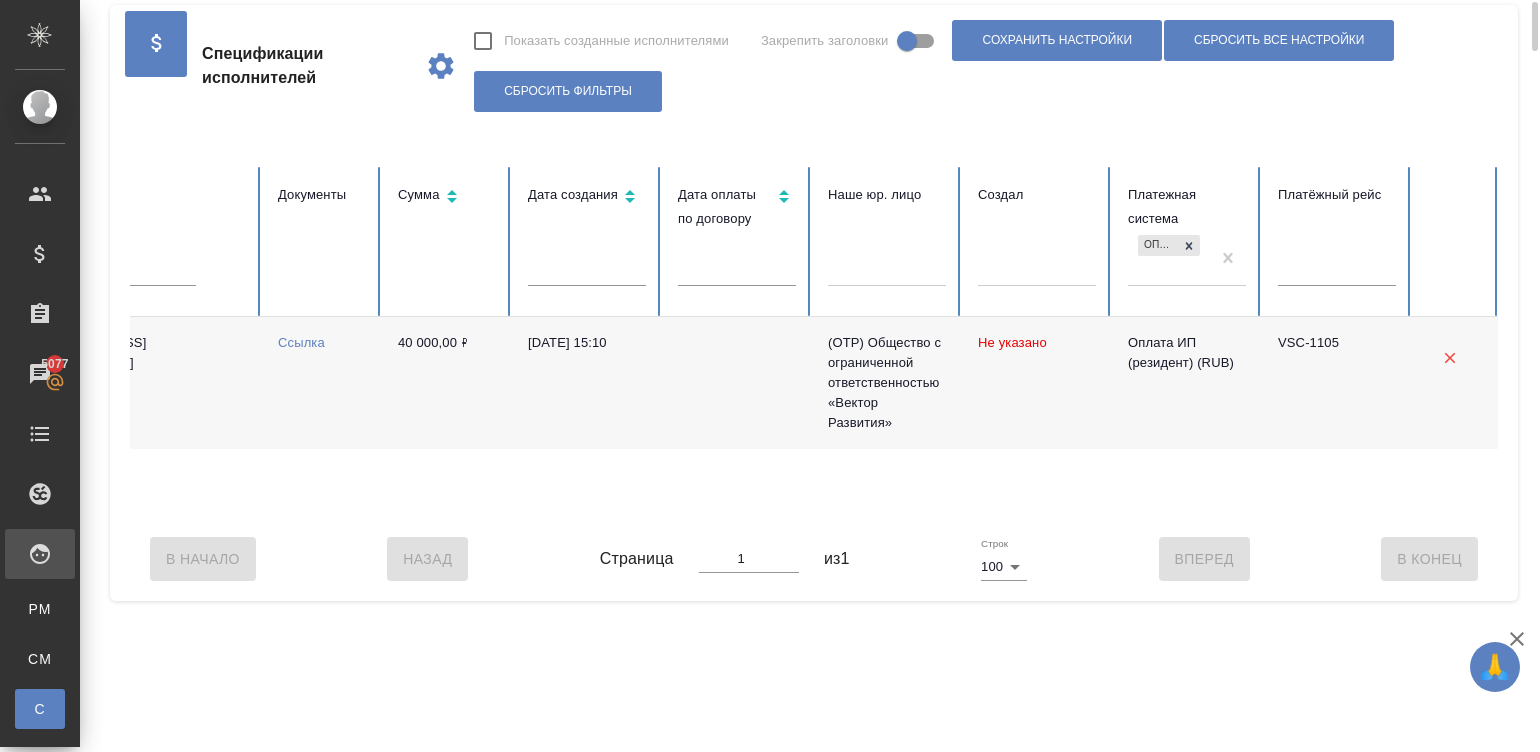 click on "VSC-1105" at bounding box center [1337, 383] 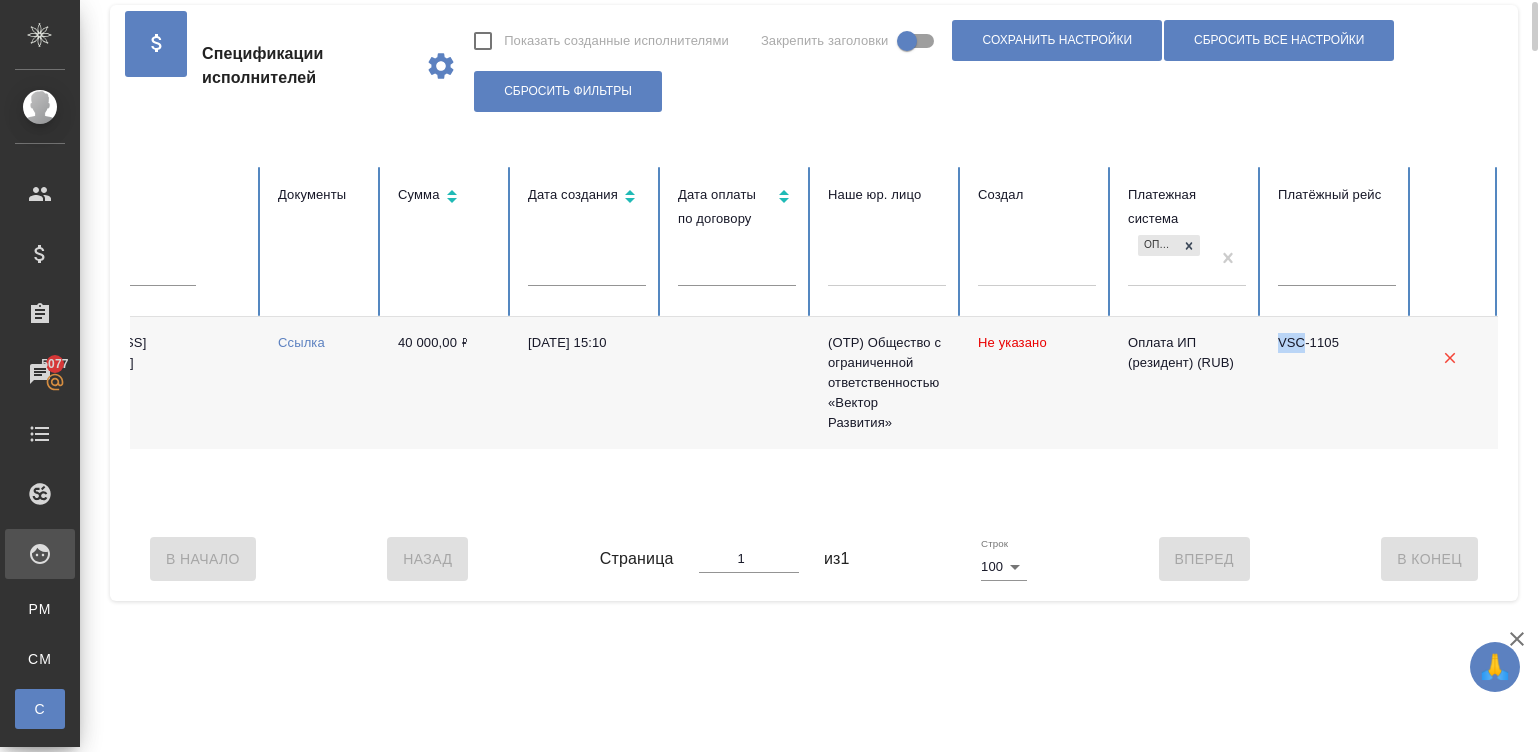 click on "VSC-1105" at bounding box center (1337, 383) 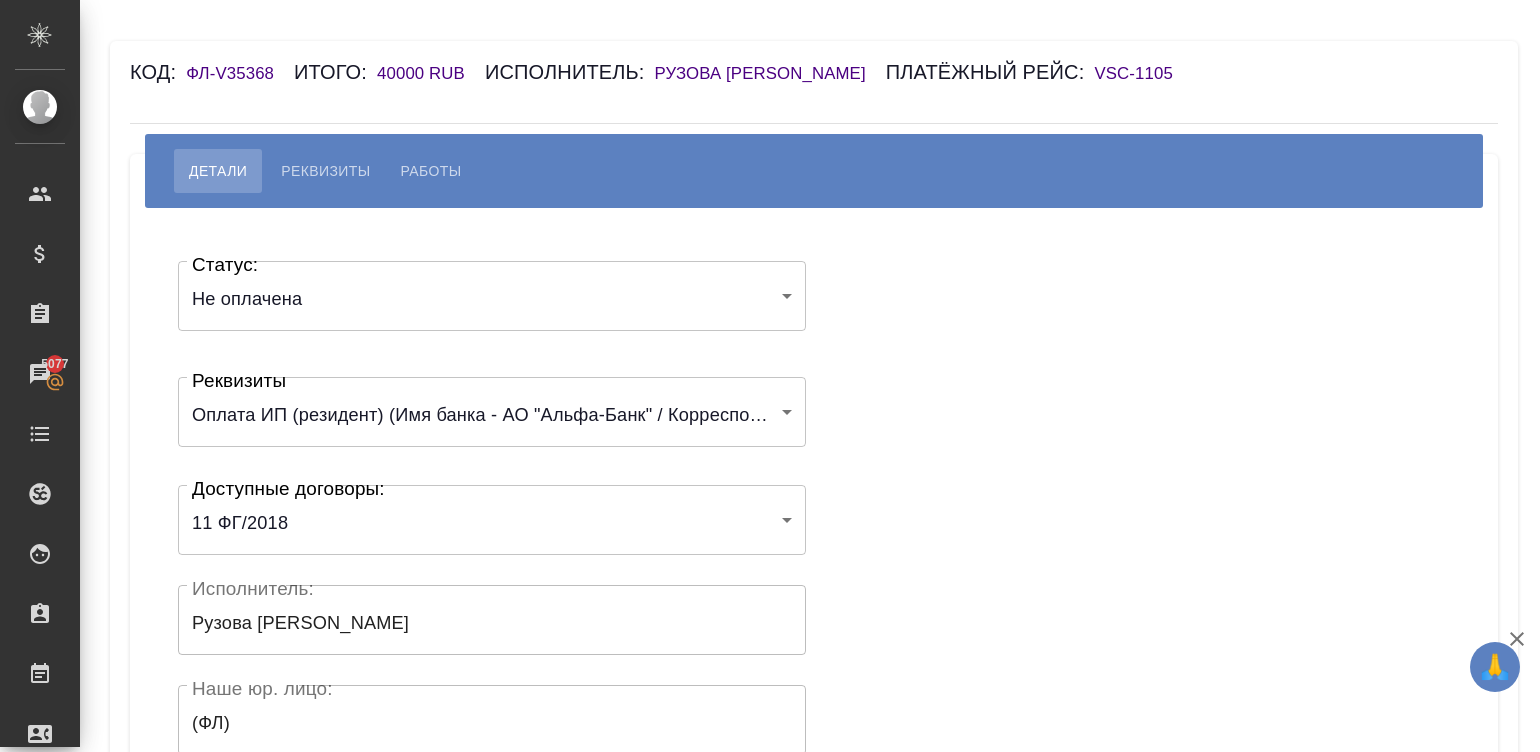 scroll, scrollTop: 0, scrollLeft: 0, axis: both 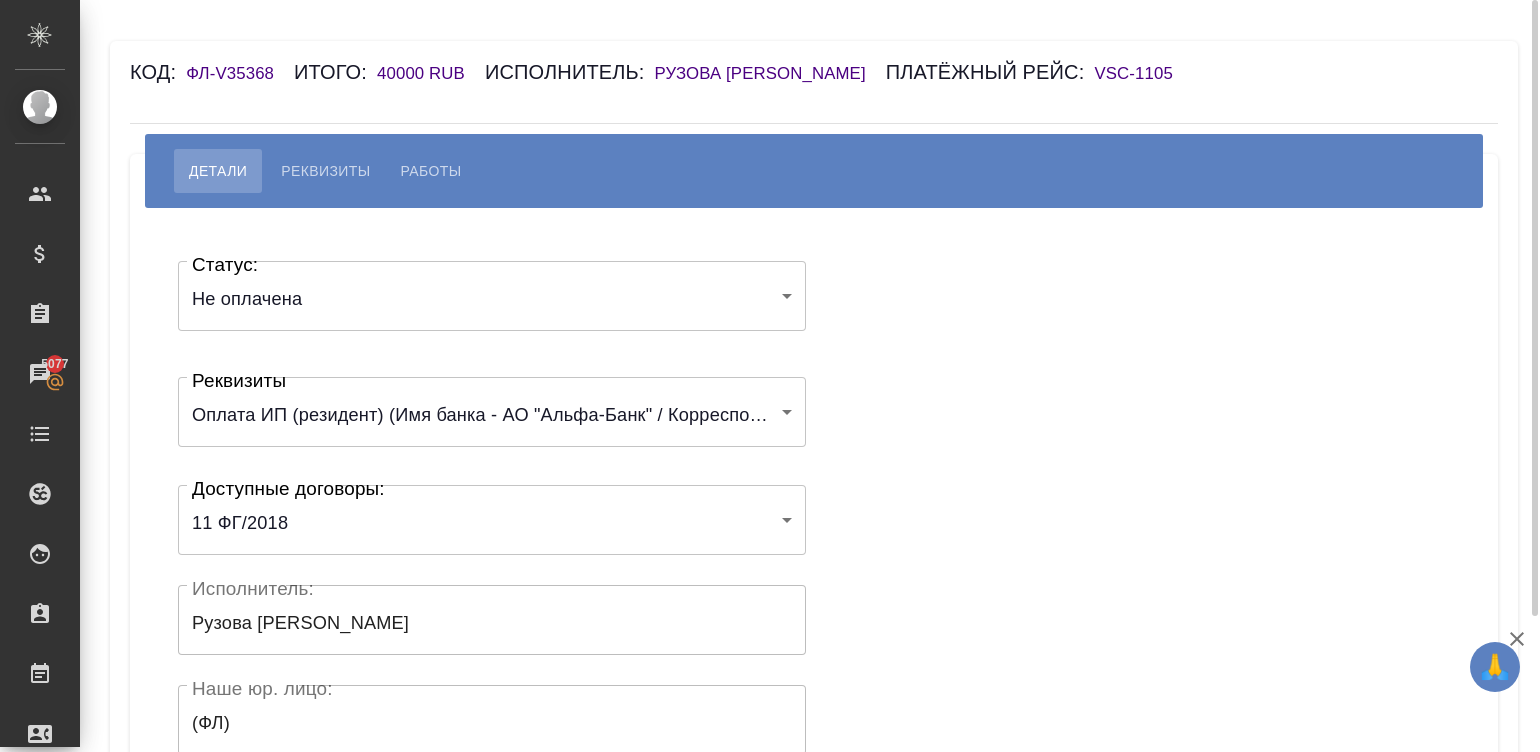 click on "VSC-1105" at bounding box center (1143, 73) 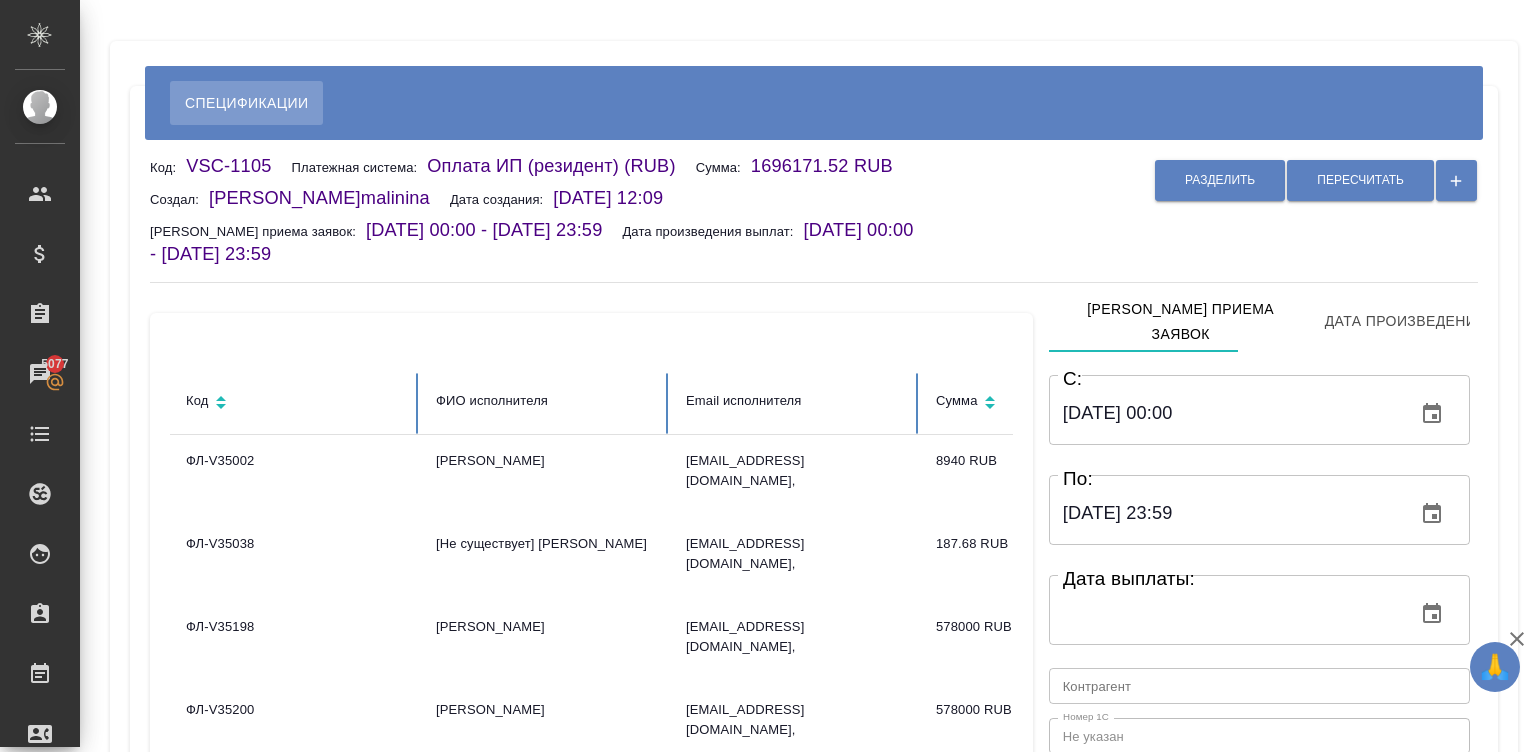 scroll, scrollTop: 0, scrollLeft: 0, axis: both 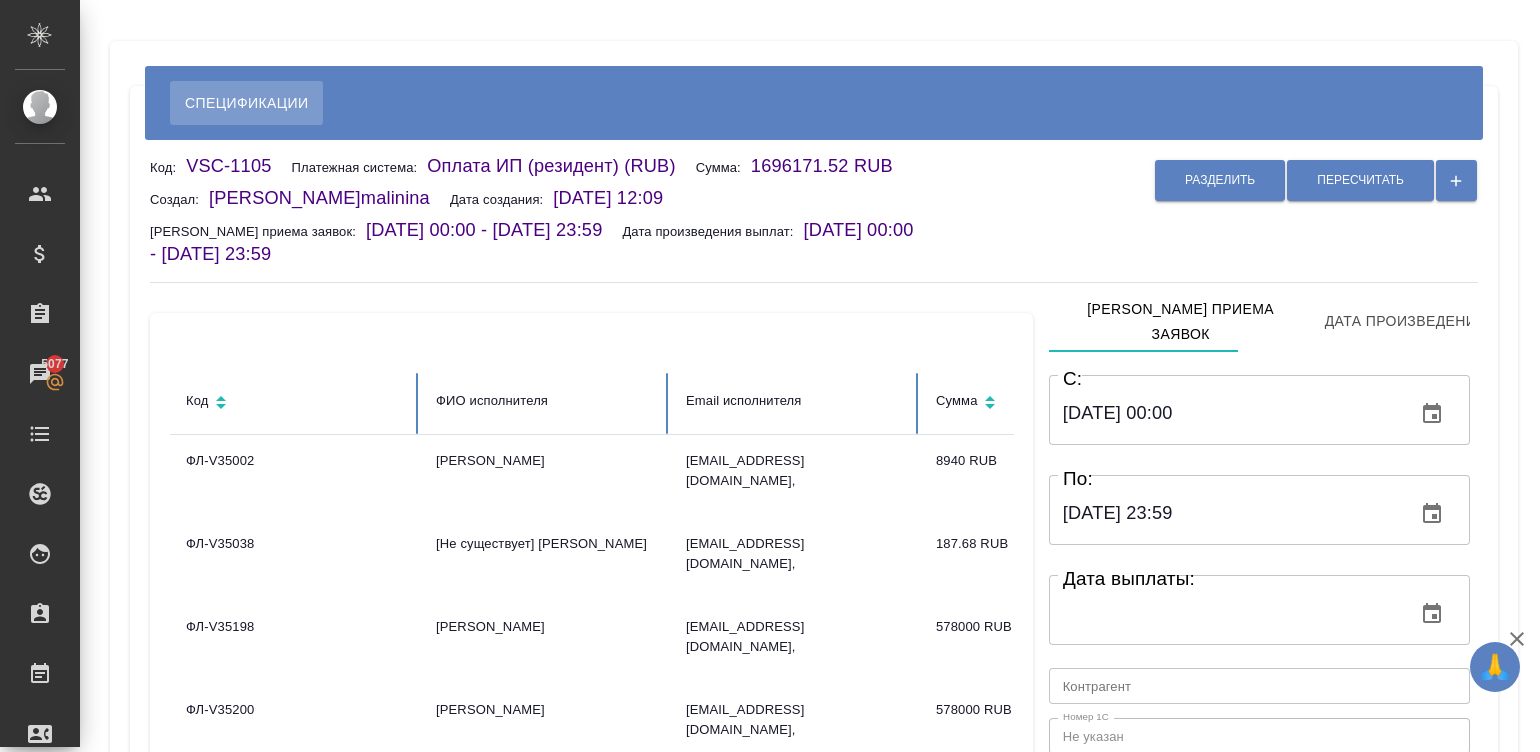 click on "Разделить Пересчитать" at bounding box center [1201, 211] 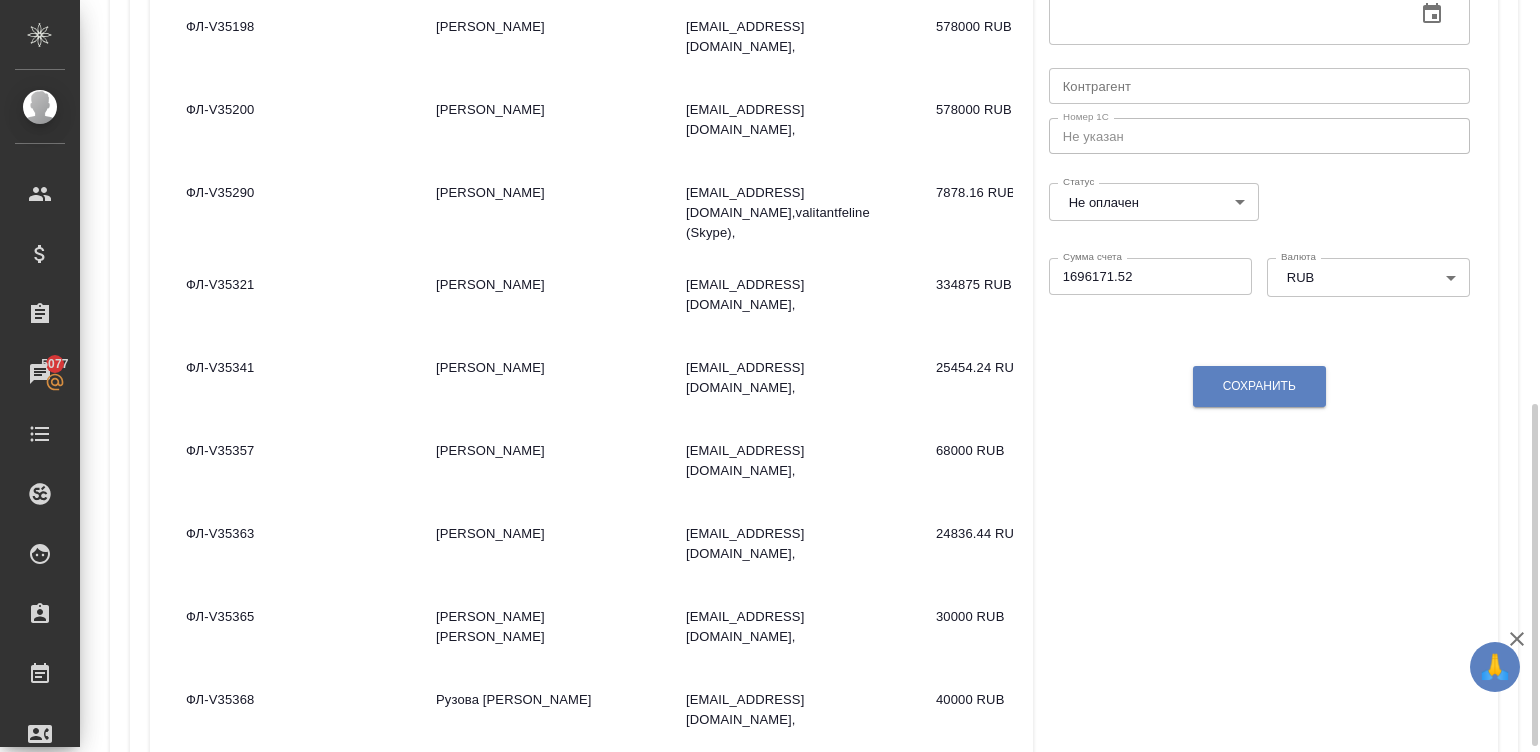 scroll, scrollTop: 690, scrollLeft: 0, axis: vertical 